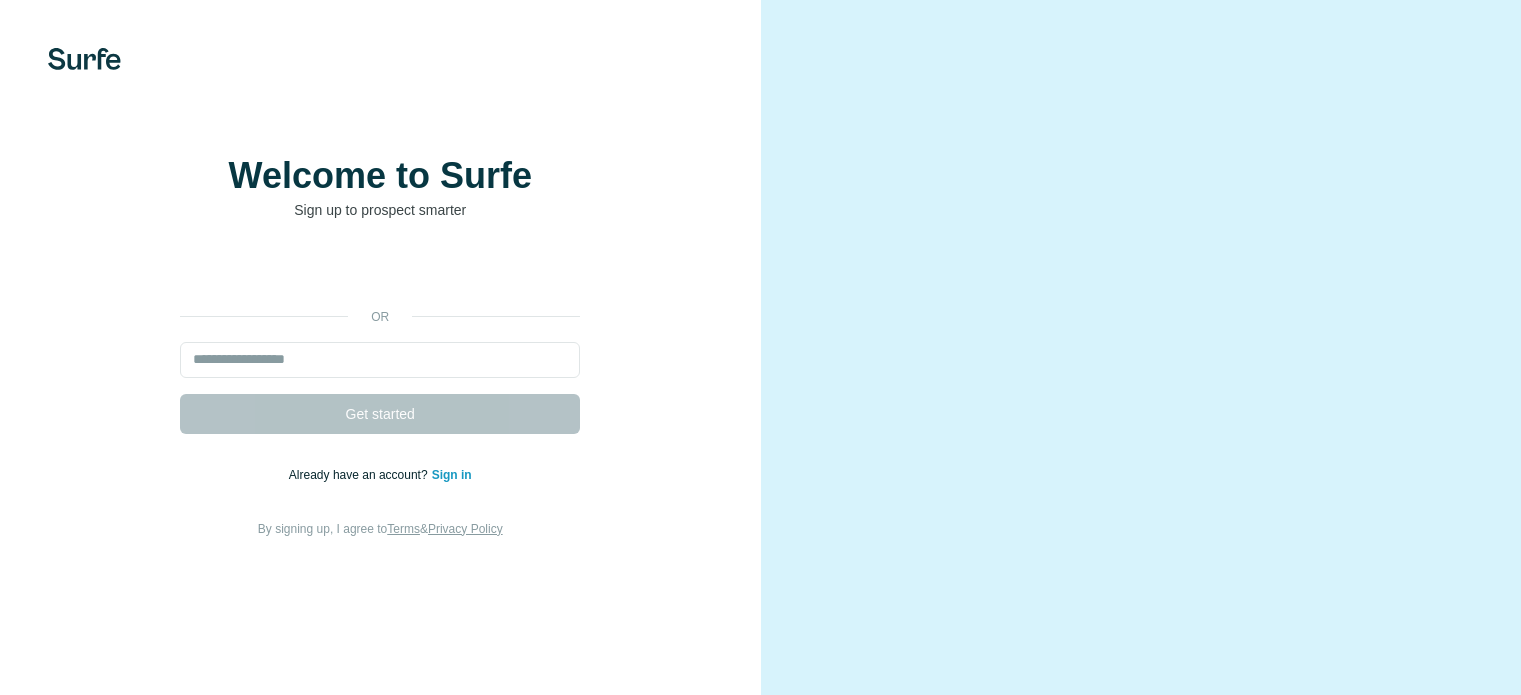 scroll, scrollTop: 0, scrollLeft: 0, axis: both 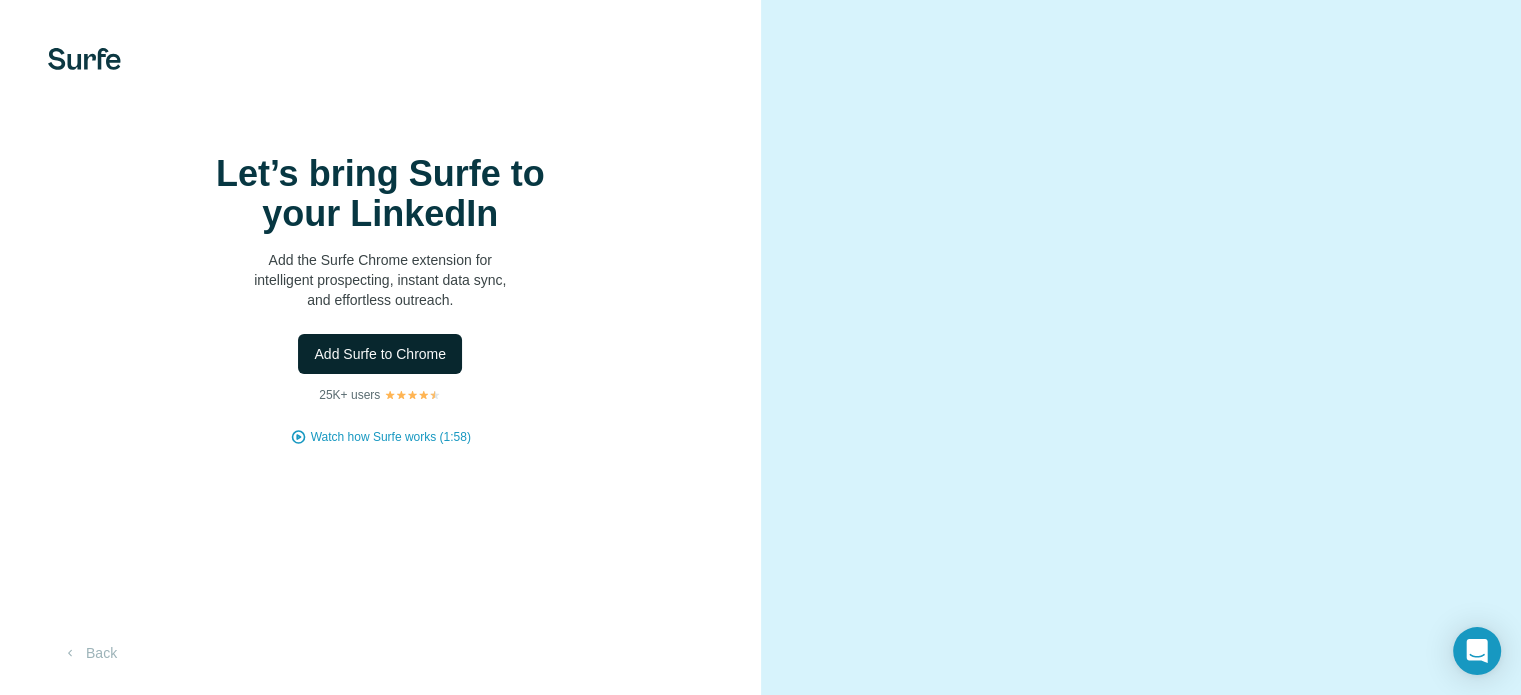 click on "Add Surfe to Chrome" at bounding box center (380, 354) 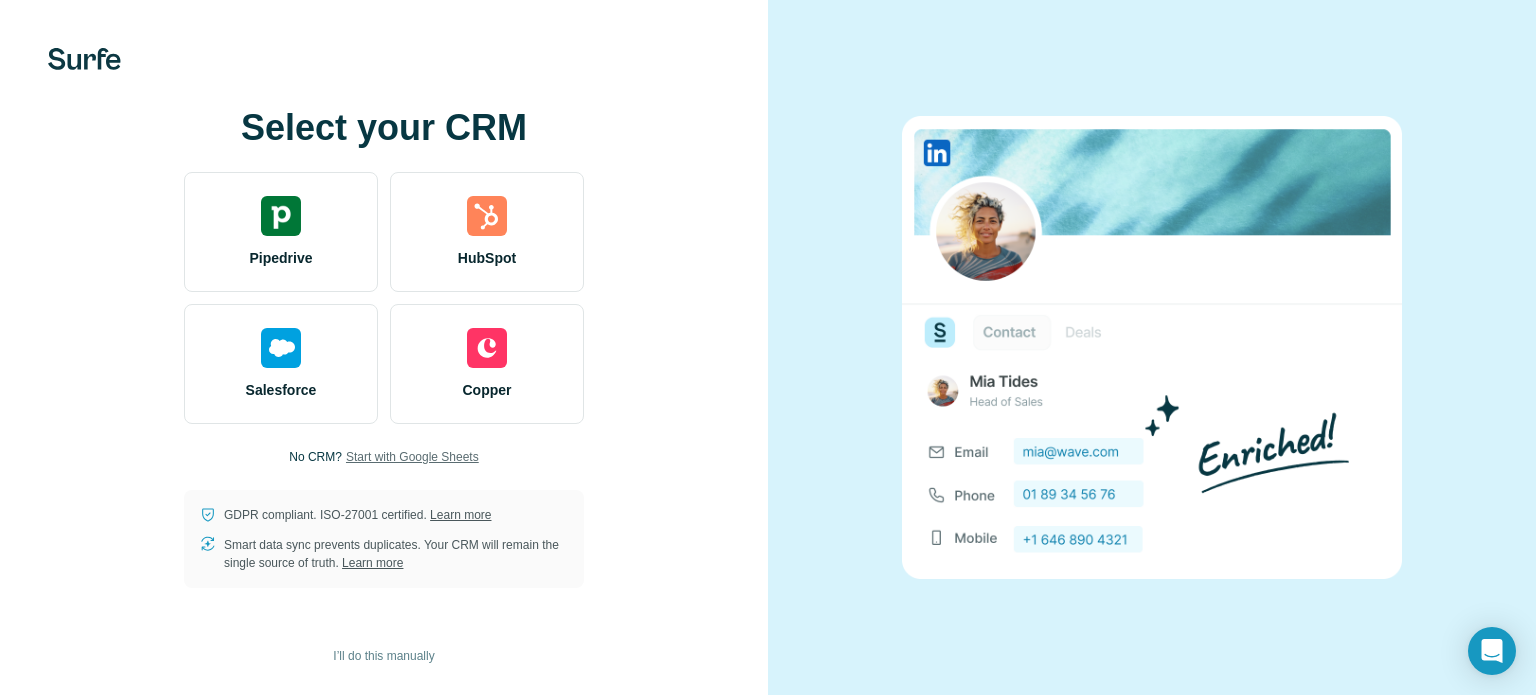 click on "Start with Google Sheets" at bounding box center [412, 457] 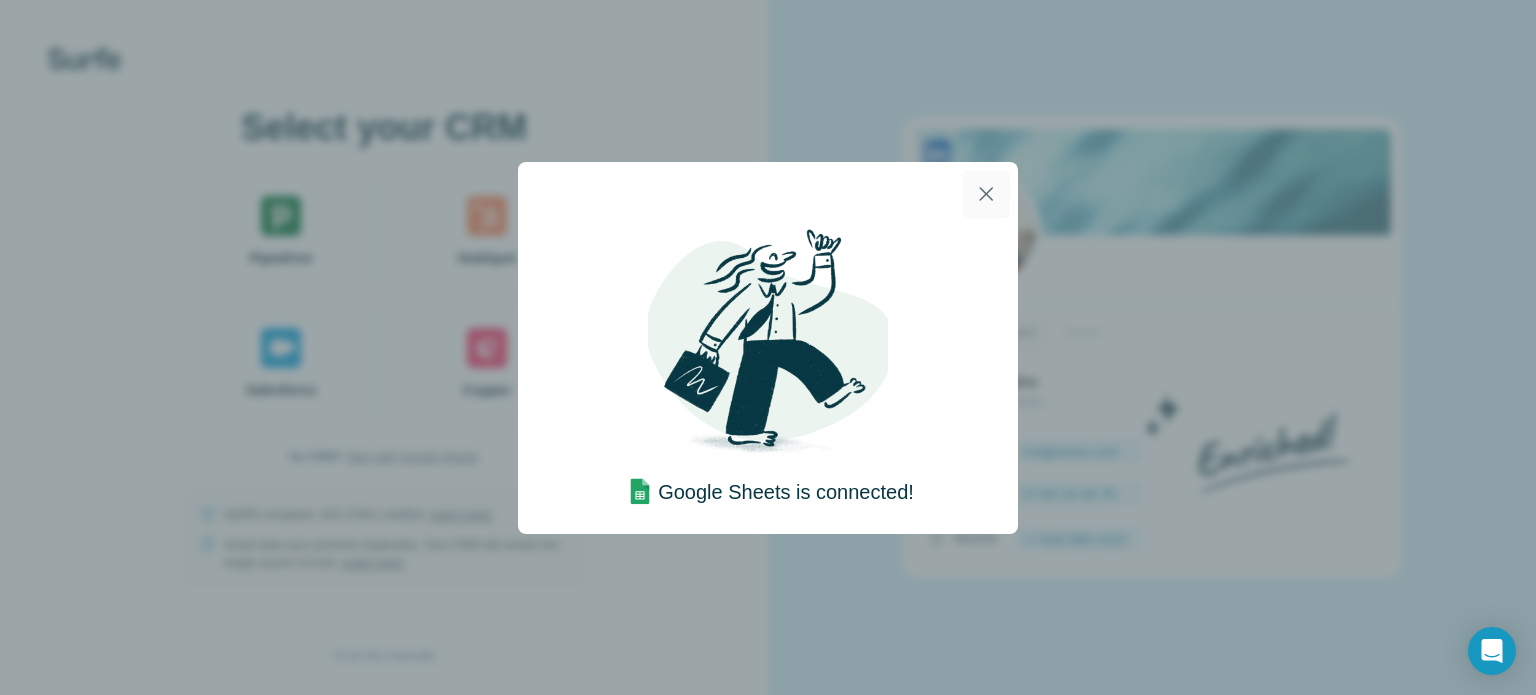 click 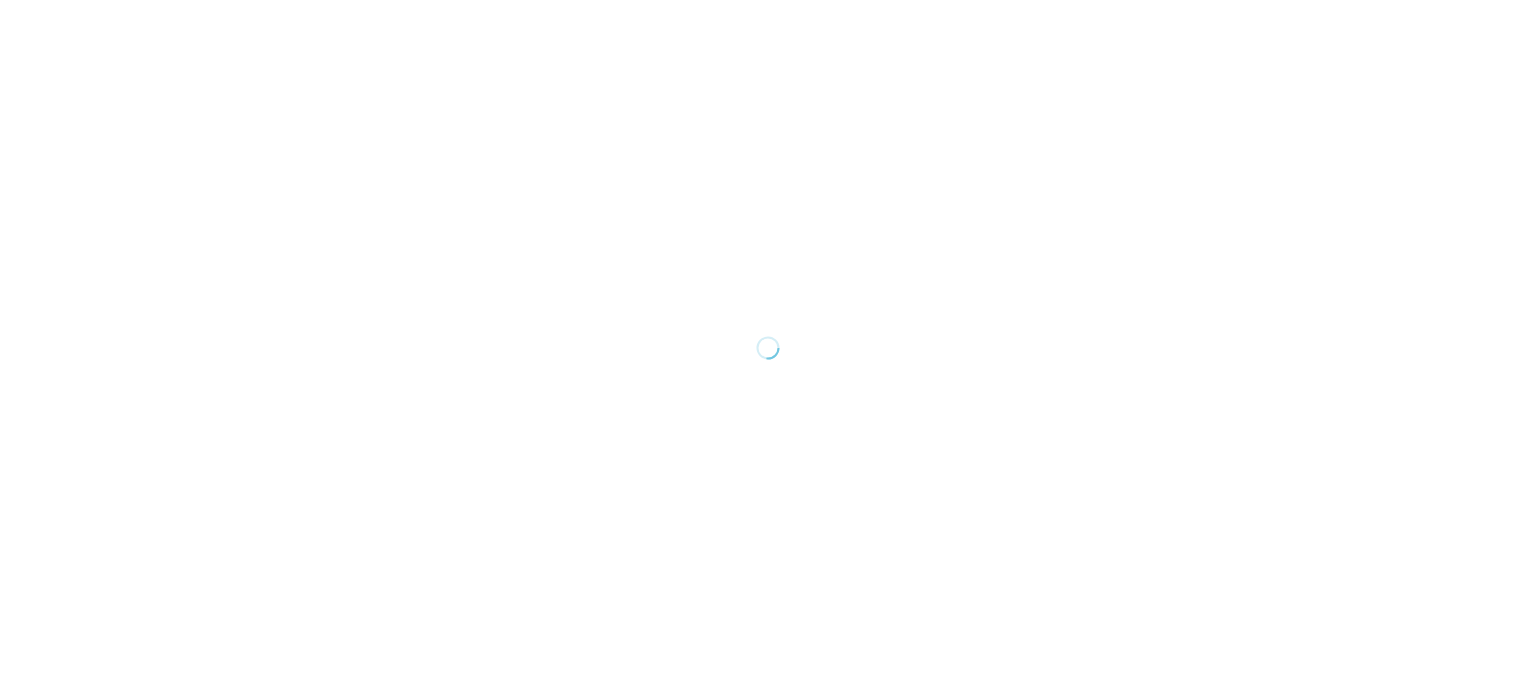 scroll, scrollTop: 0, scrollLeft: 0, axis: both 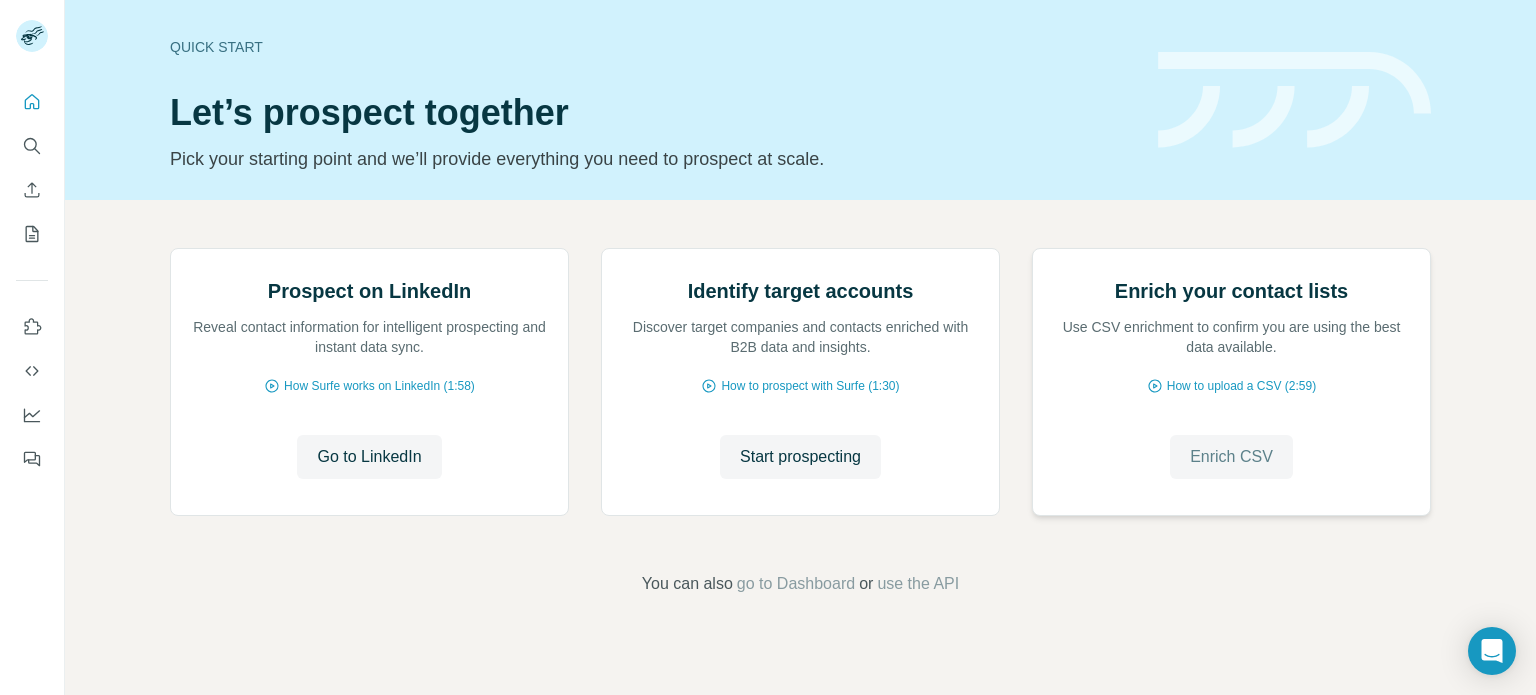 click on "Enrich CSV" at bounding box center (1231, 457) 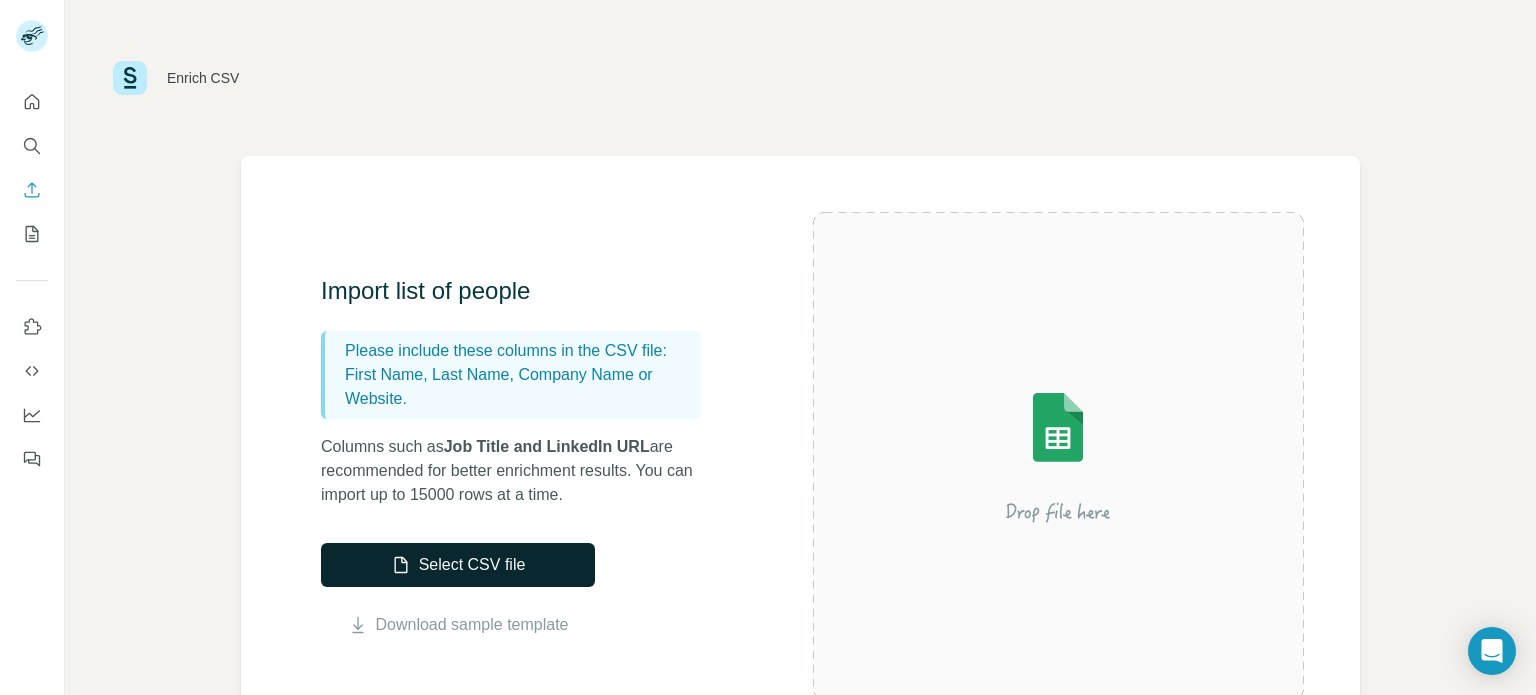 click on "Select CSV file" at bounding box center (458, 565) 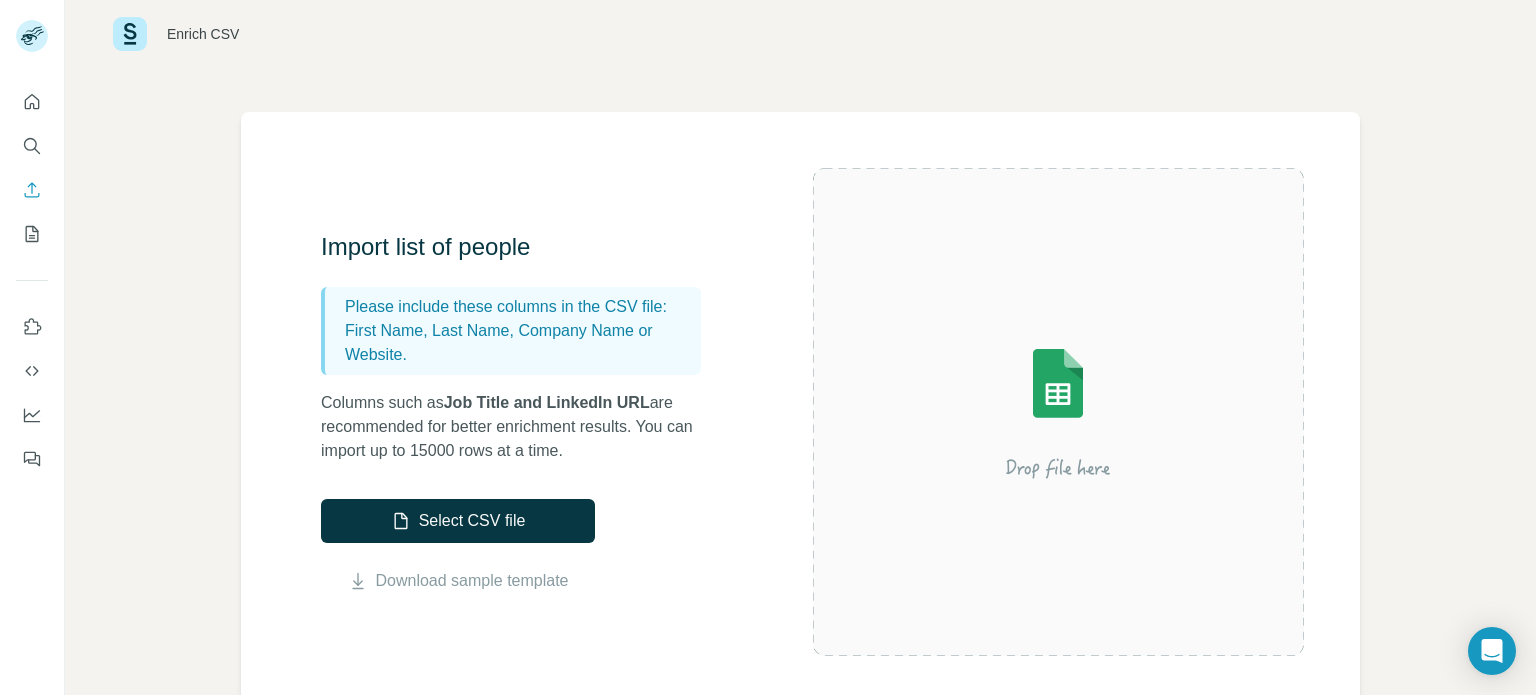 scroll, scrollTop: 44, scrollLeft: 0, axis: vertical 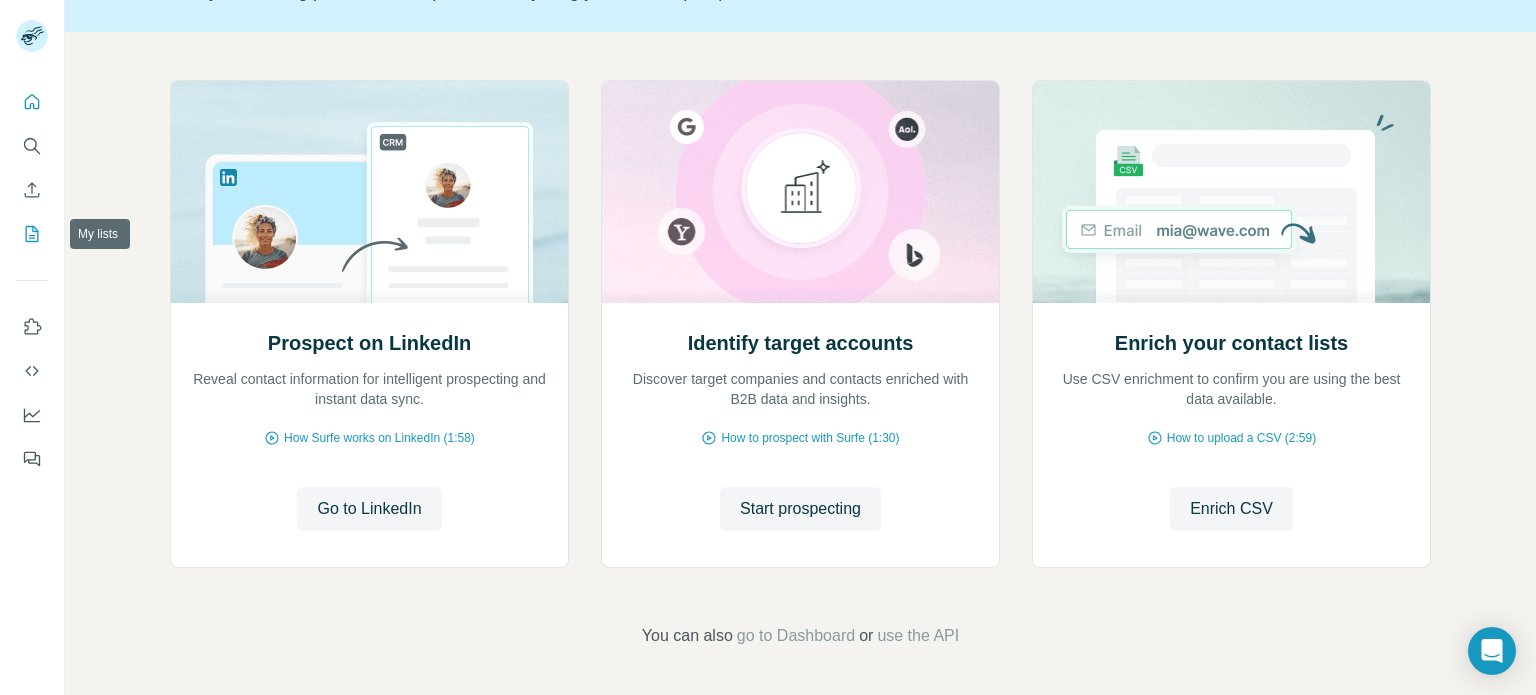 click 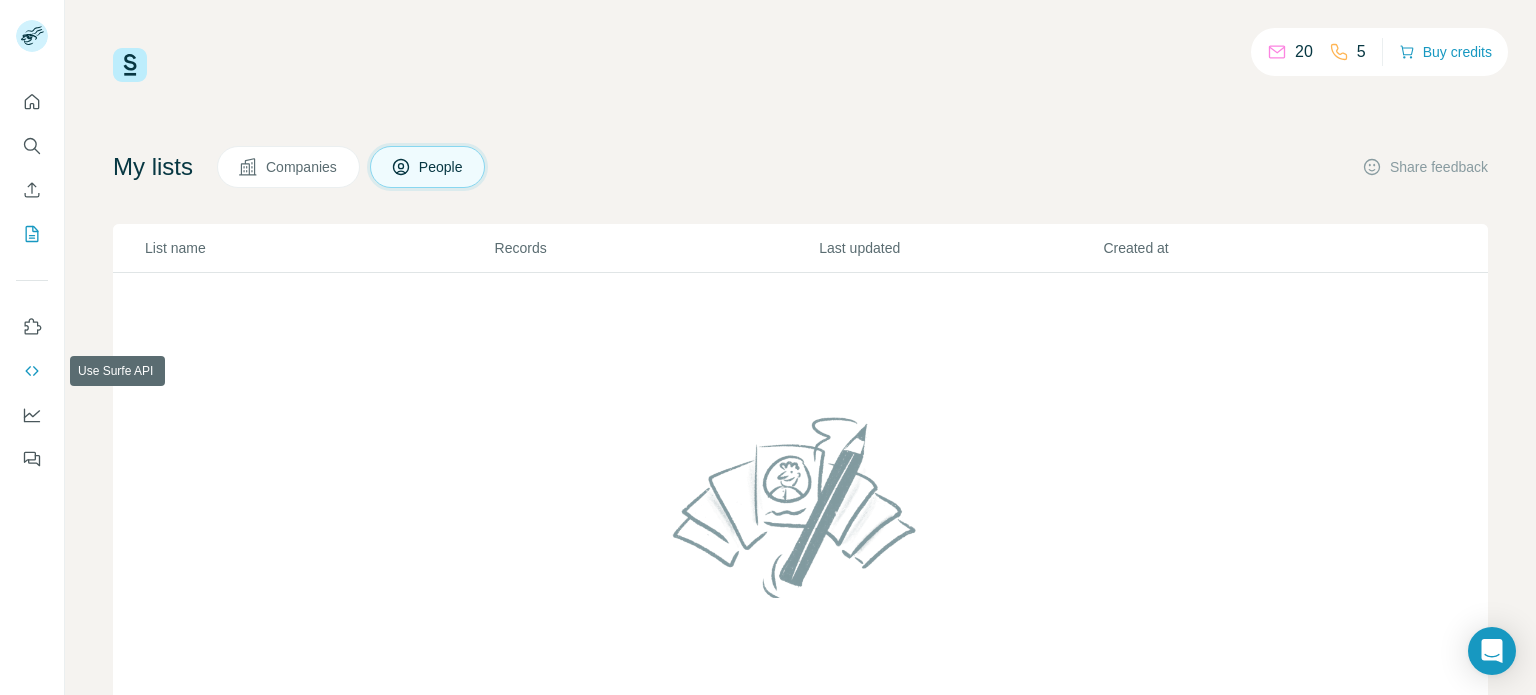 click 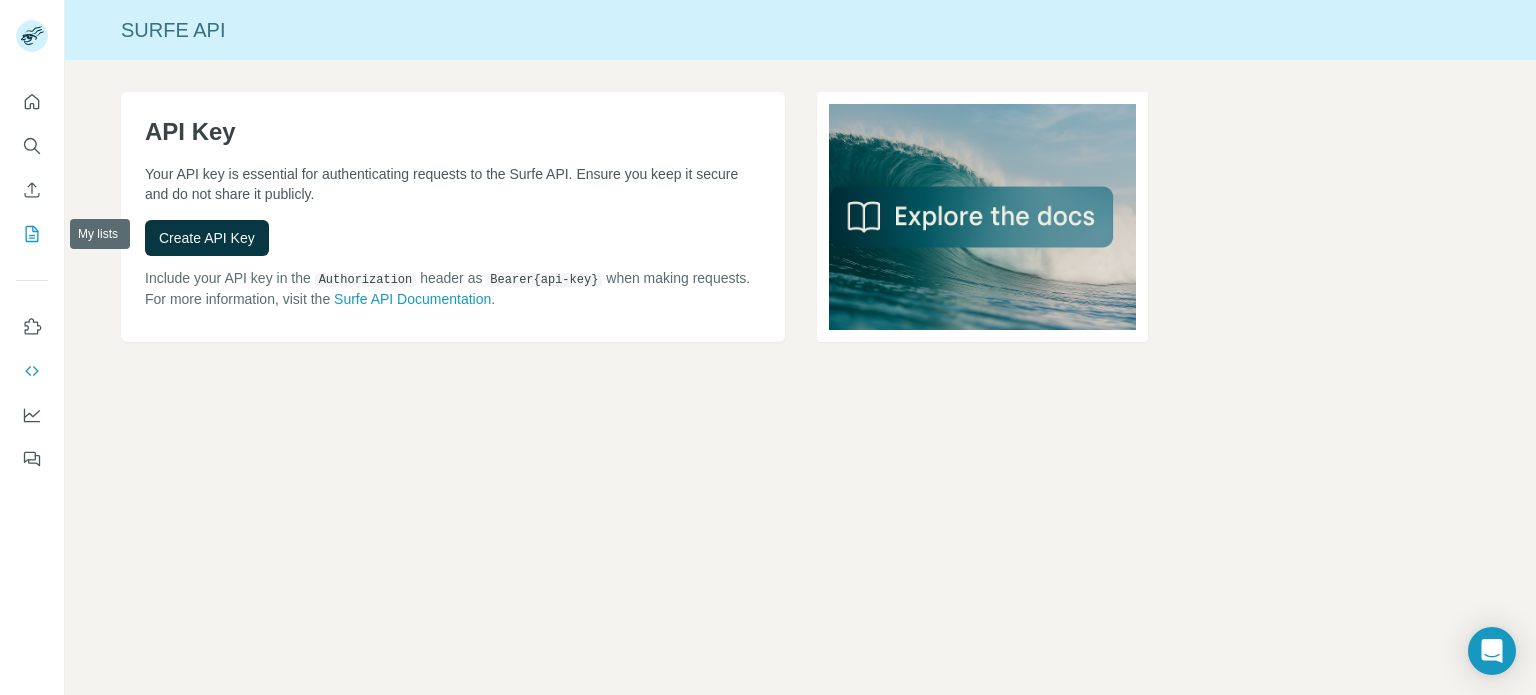 click 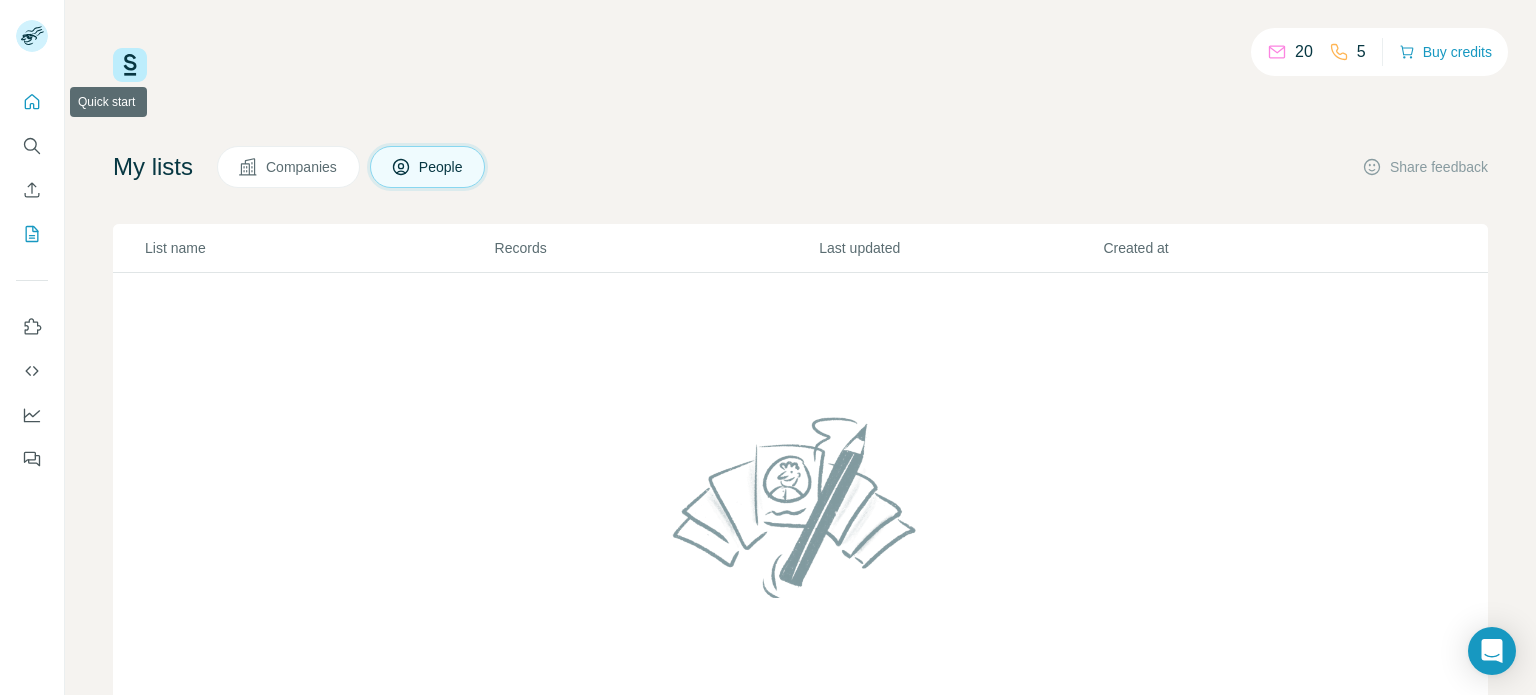 click 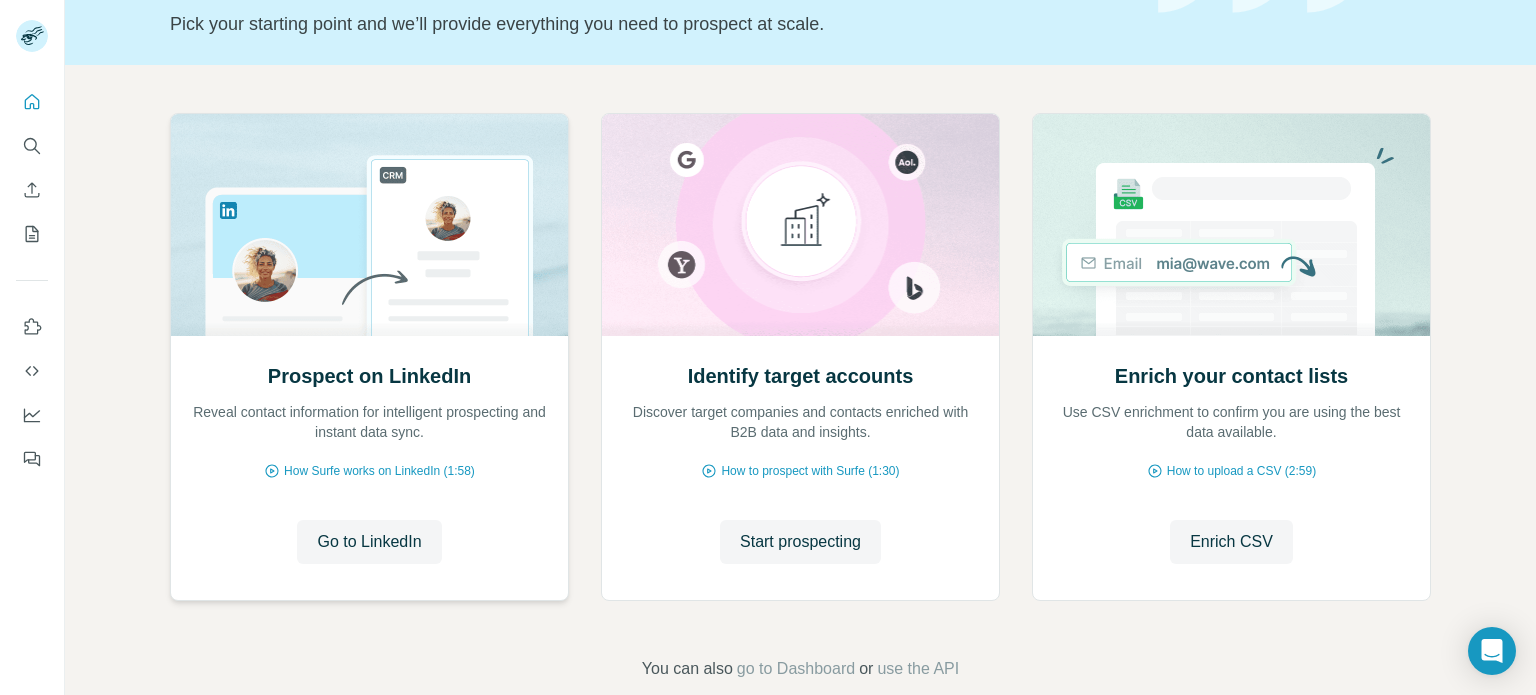 scroll, scrollTop: 136, scrollLeft: 0, axis: vertical 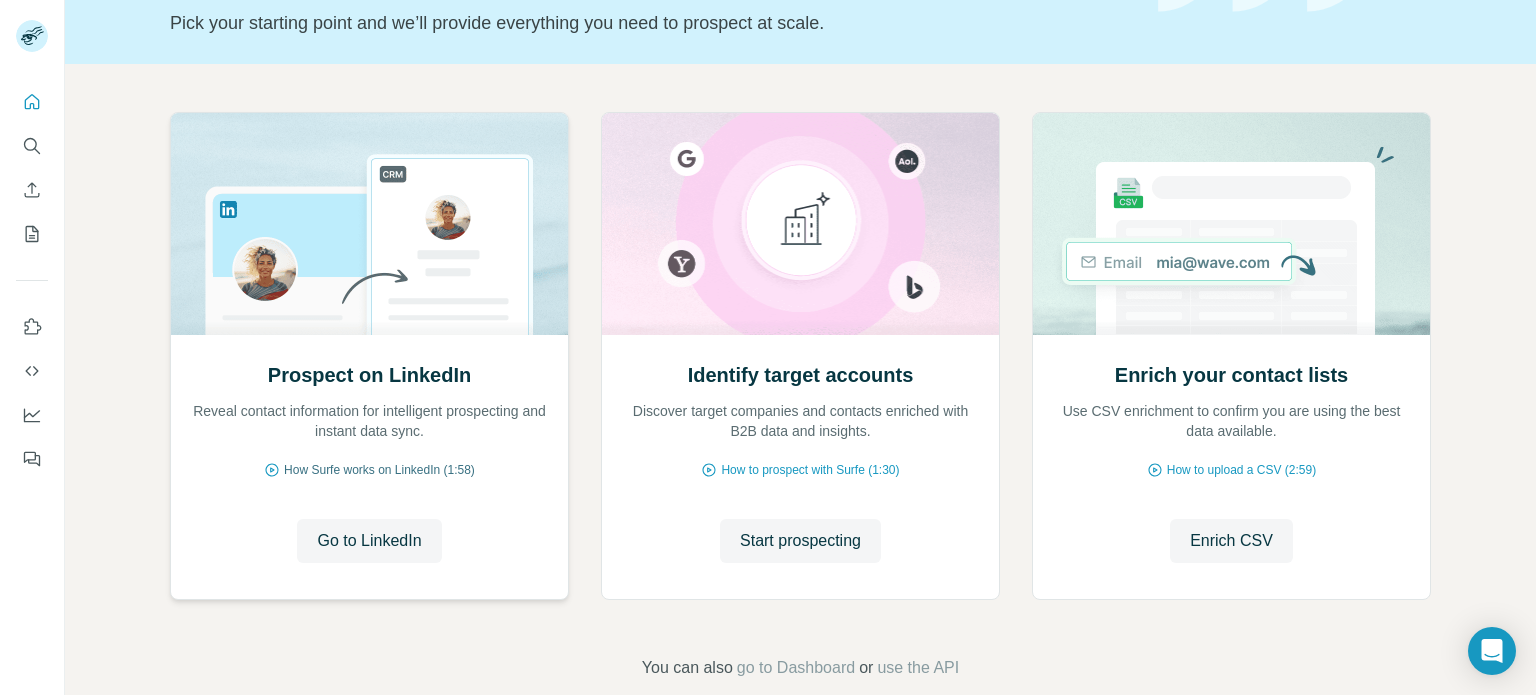 click on "How Surfe works on LinkedIn (1:58)" at bounding box center [379, 470] 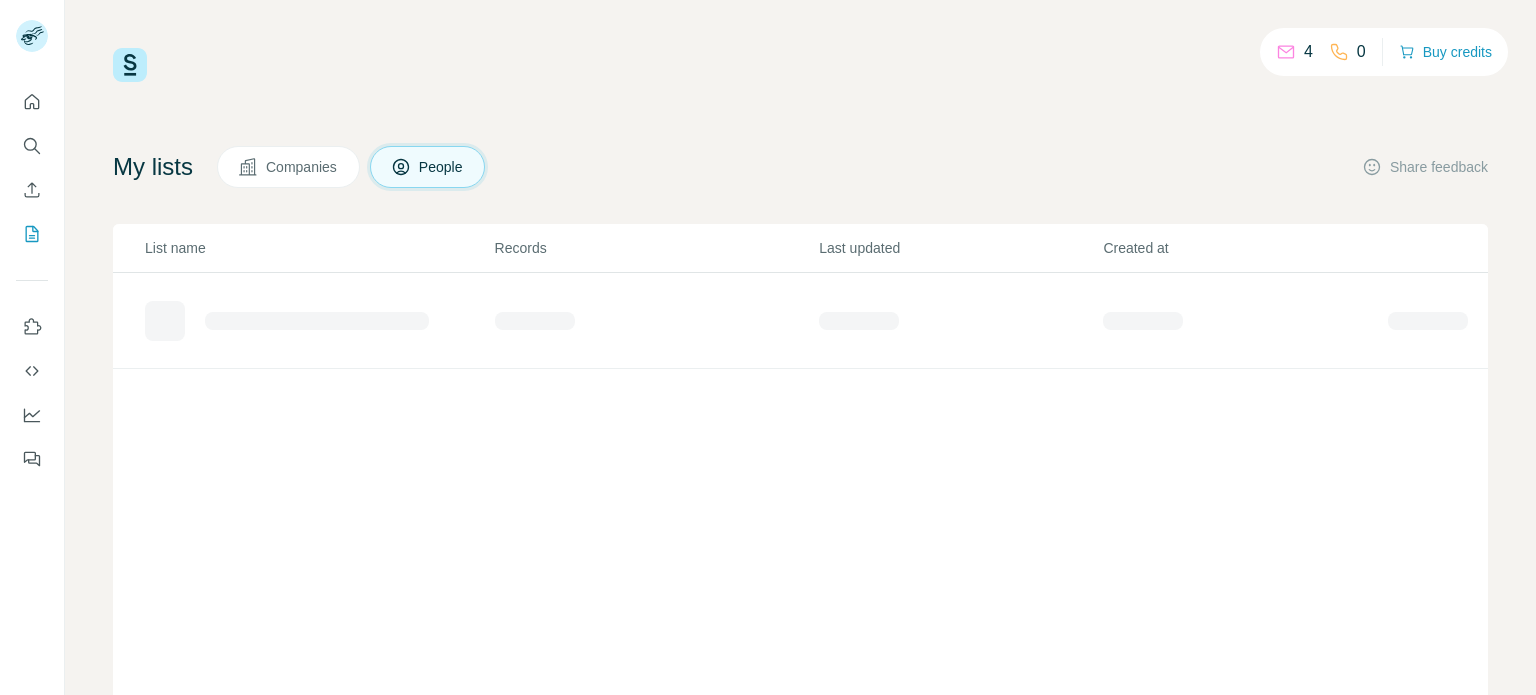 scroll, scrollTop: 0, scrollLeft: 0, axis: both 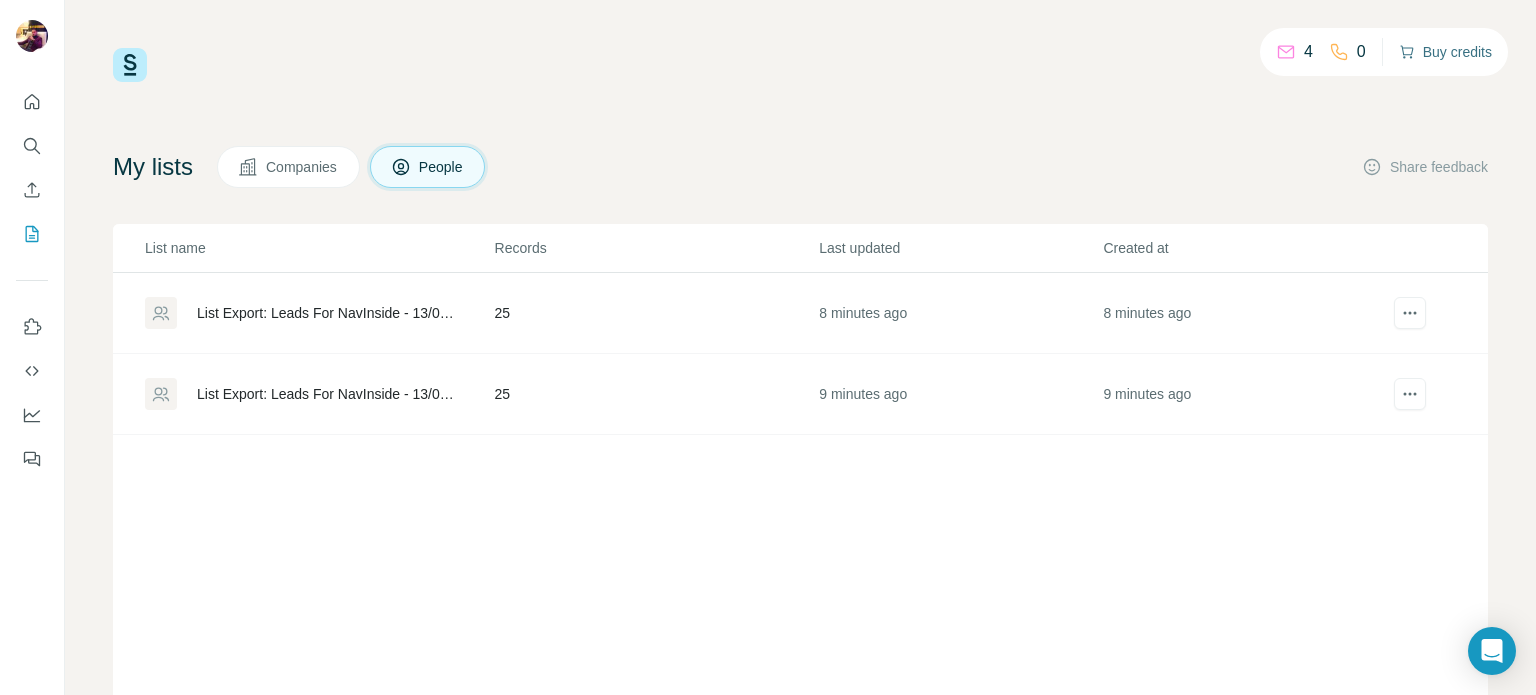 click on "Buy credits" at bounding box center (1445, 52) 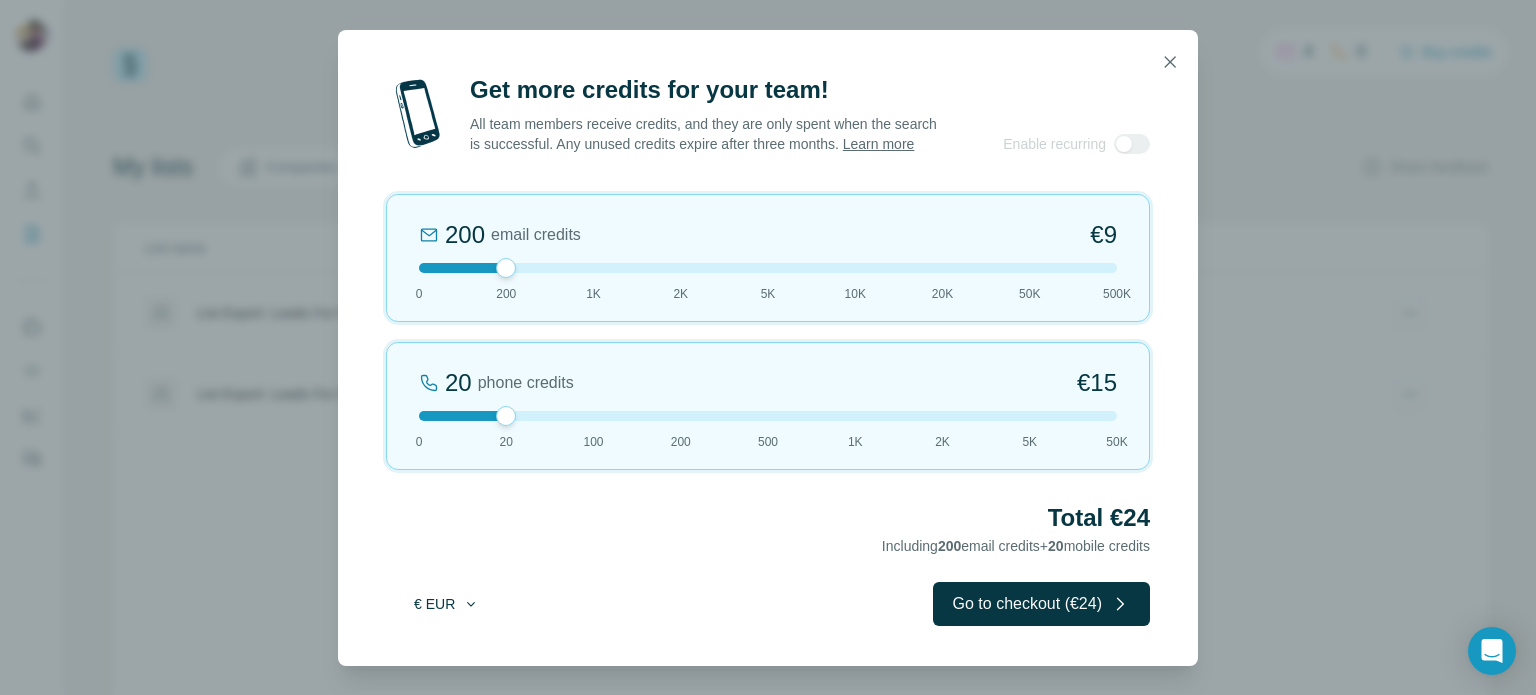 click on "€   EUR" at bounding box center (446, 604) 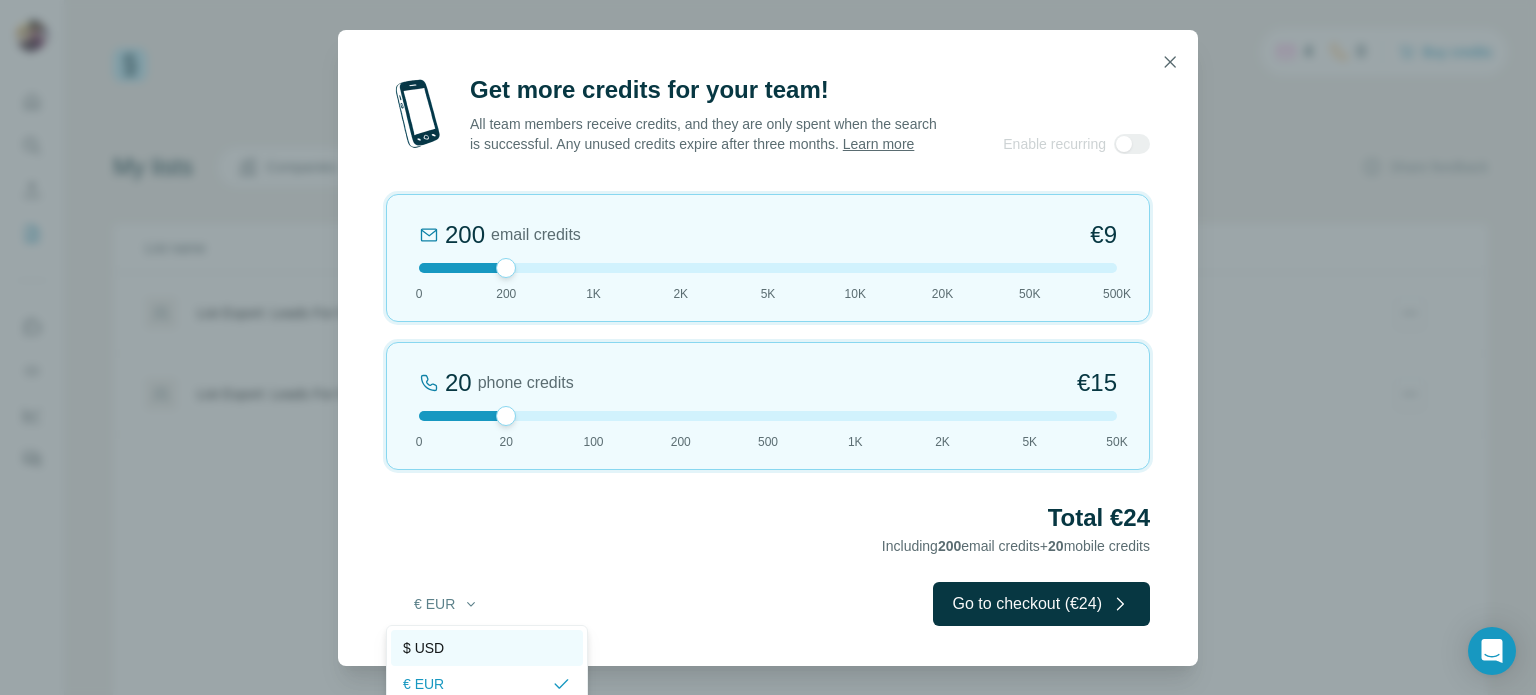 click on "$ USD" at bounding box center [487, 648] 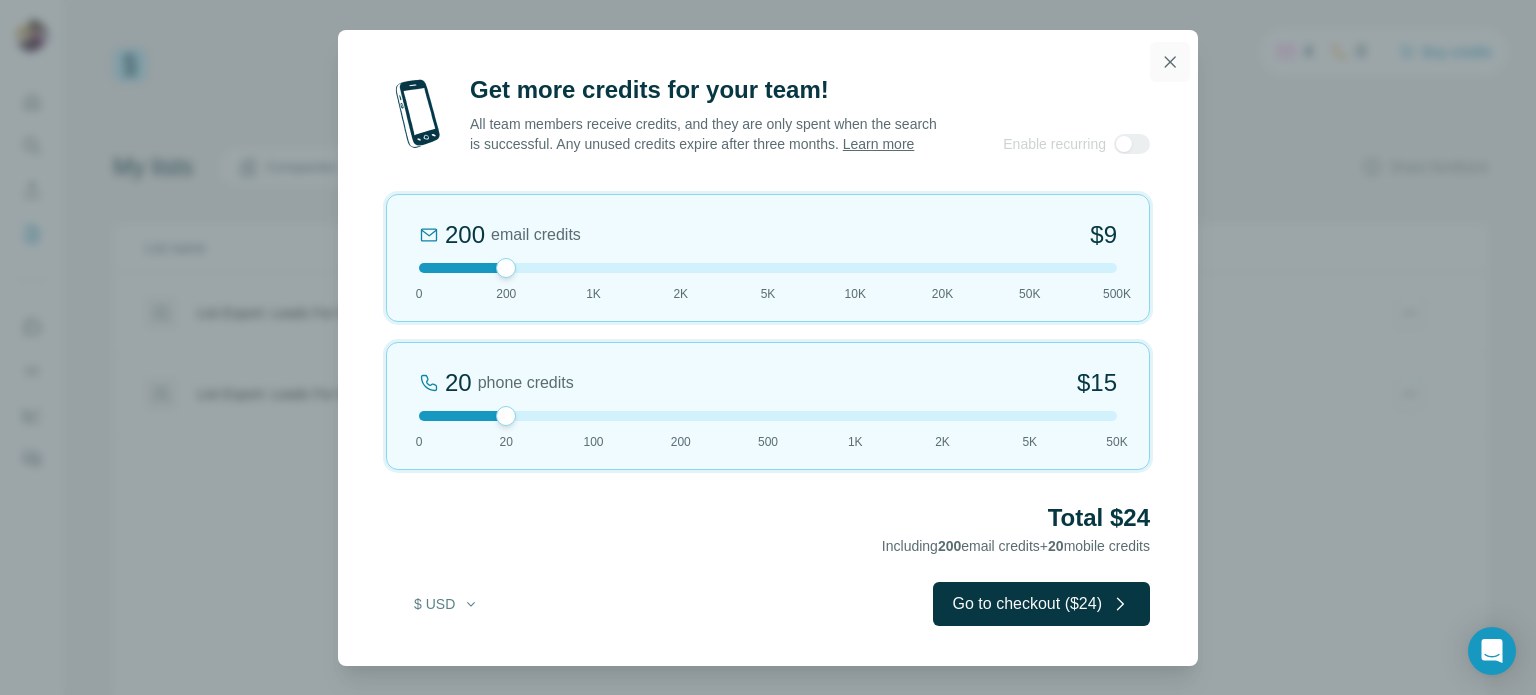click at bounding box center [1170, 62] 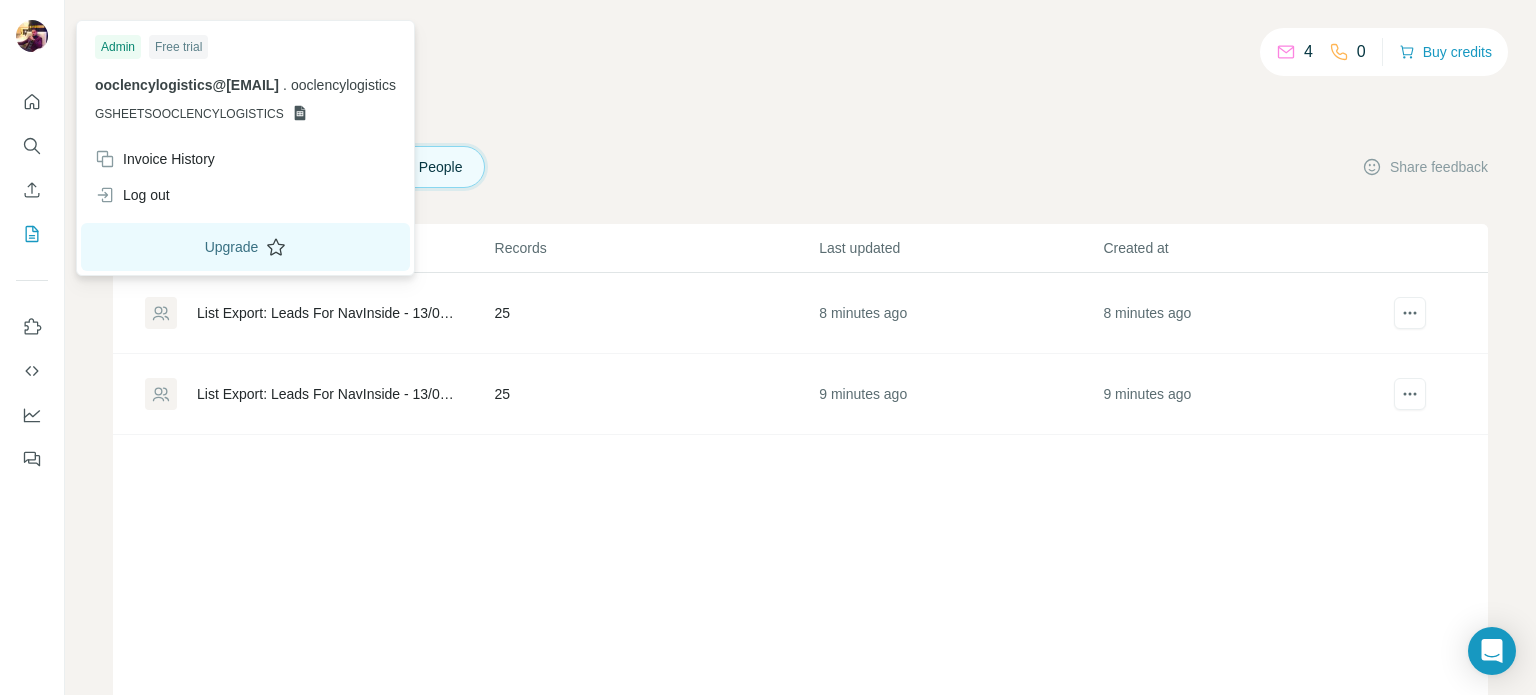 click on "Upgrade" at bounding box center (245, 247) 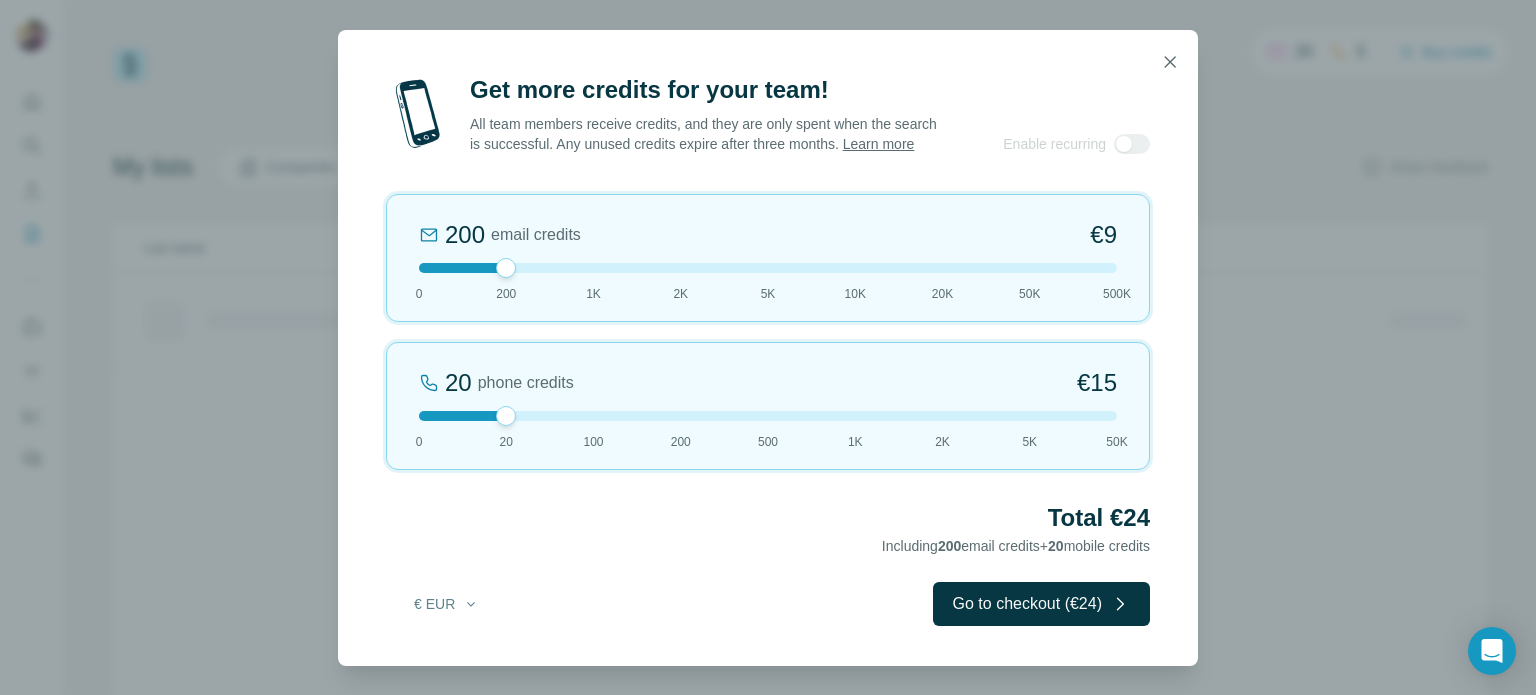 scroll, scrollTop: 0, scrollLeft: 0, axis: both 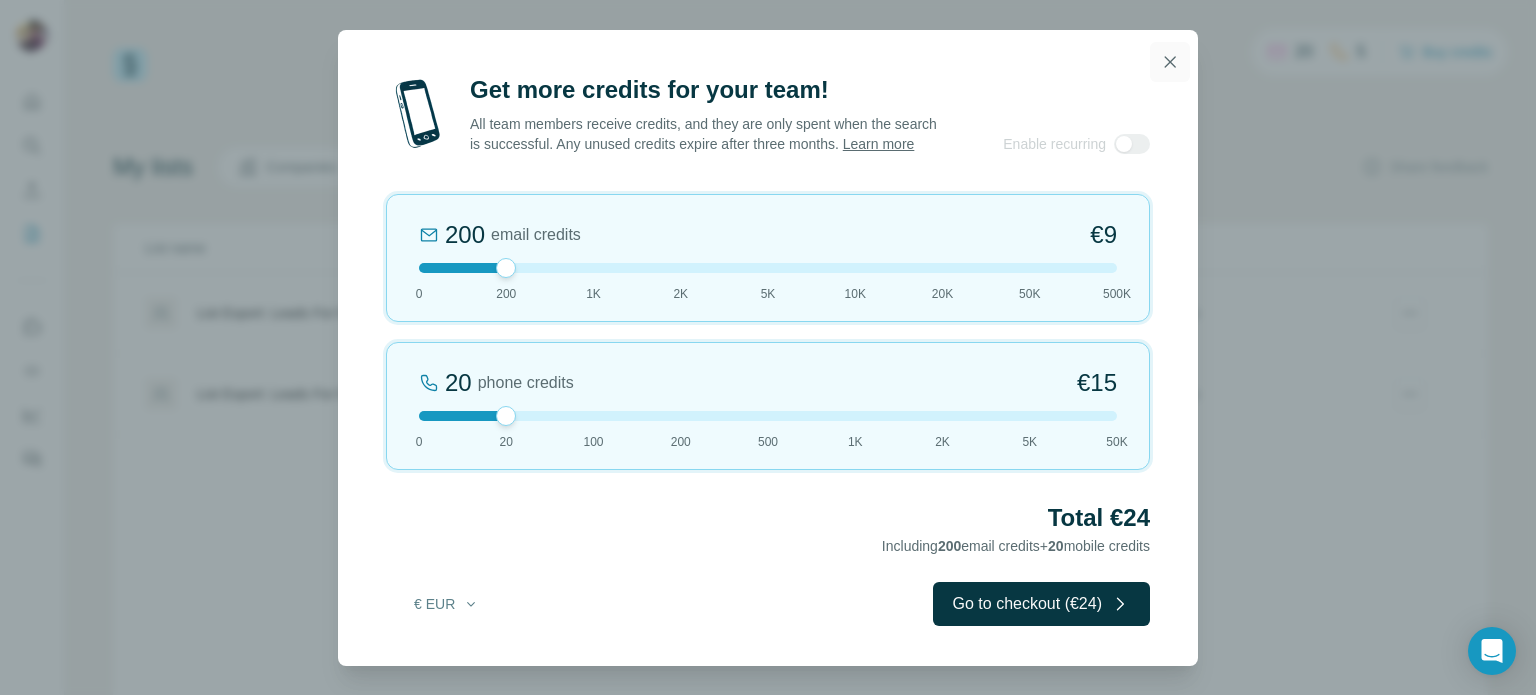 click at bounding box center [1170, 62] 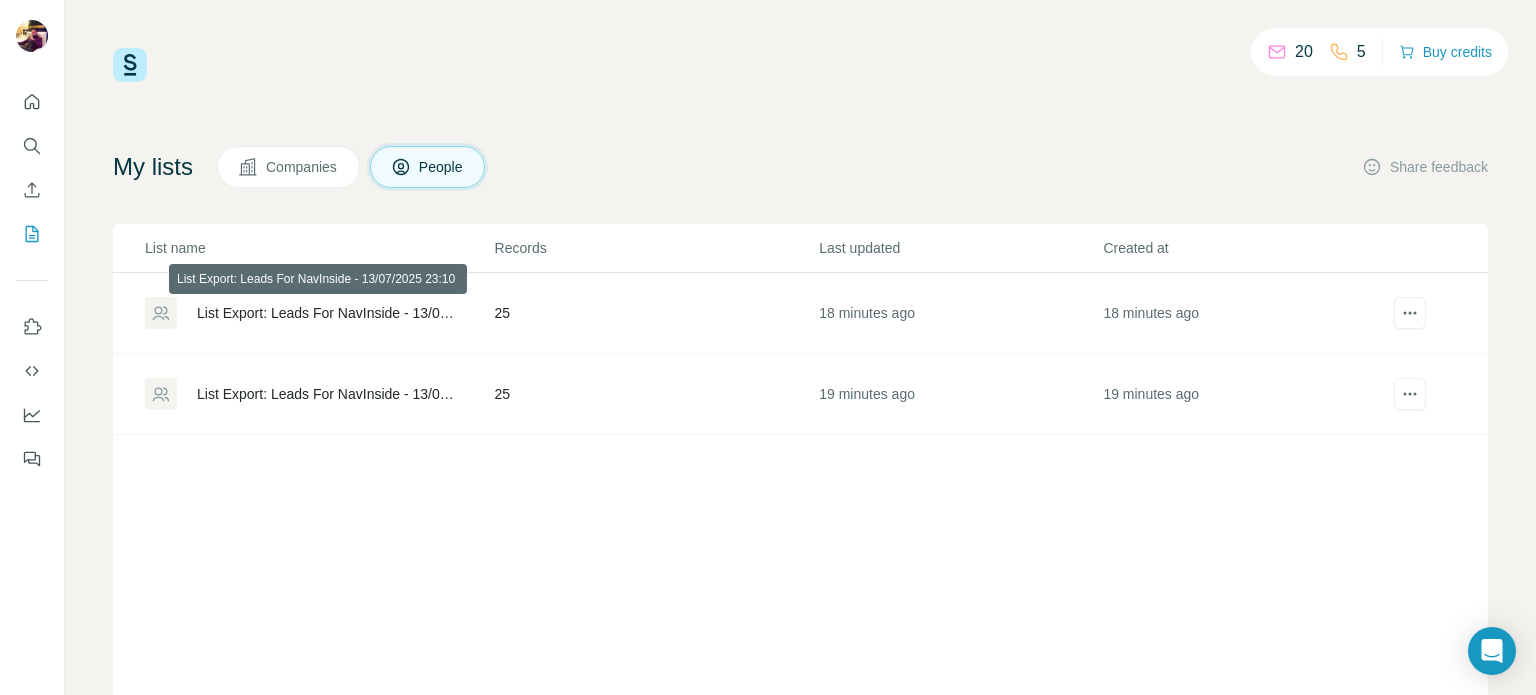 click on "List Export: Leads For NavInside - 13/07/2025 23:10" at bounding box center (329, 313) 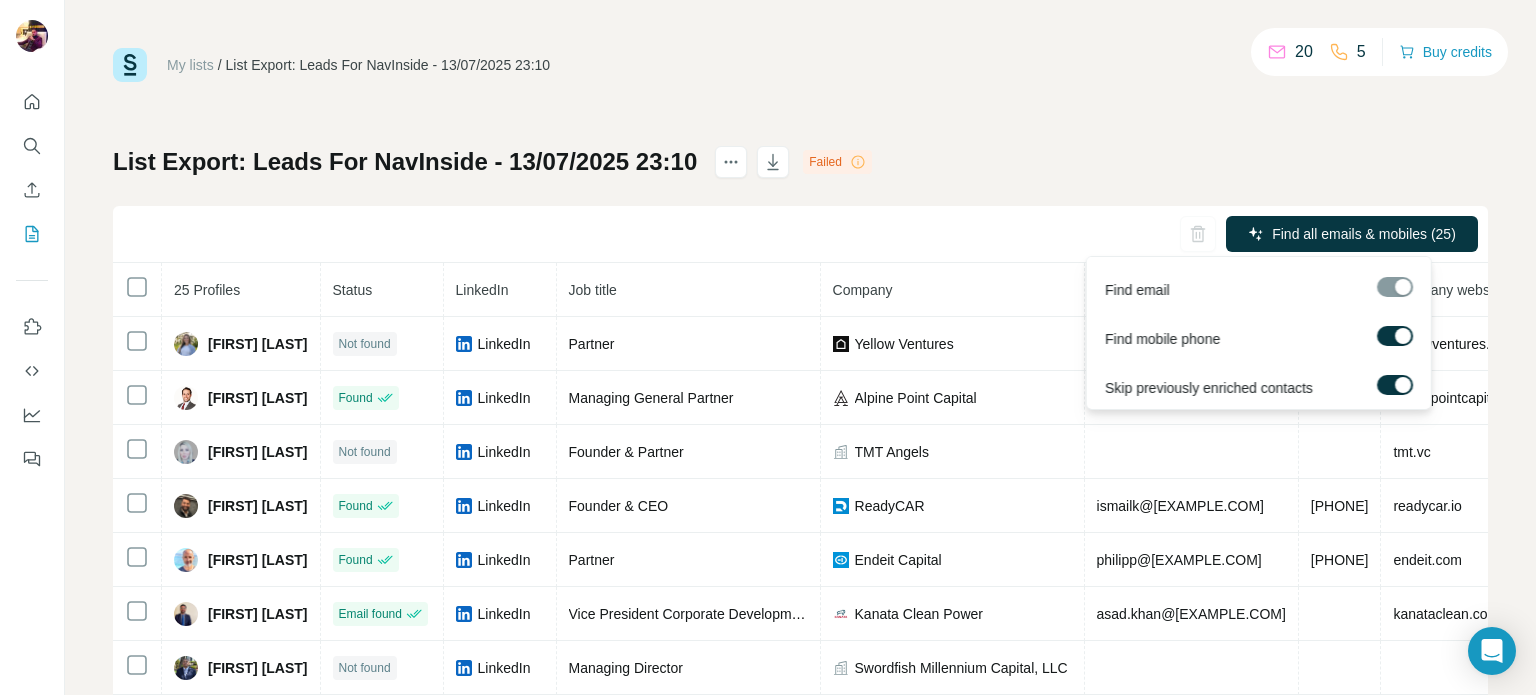 click at bounding box center [1403, 336] 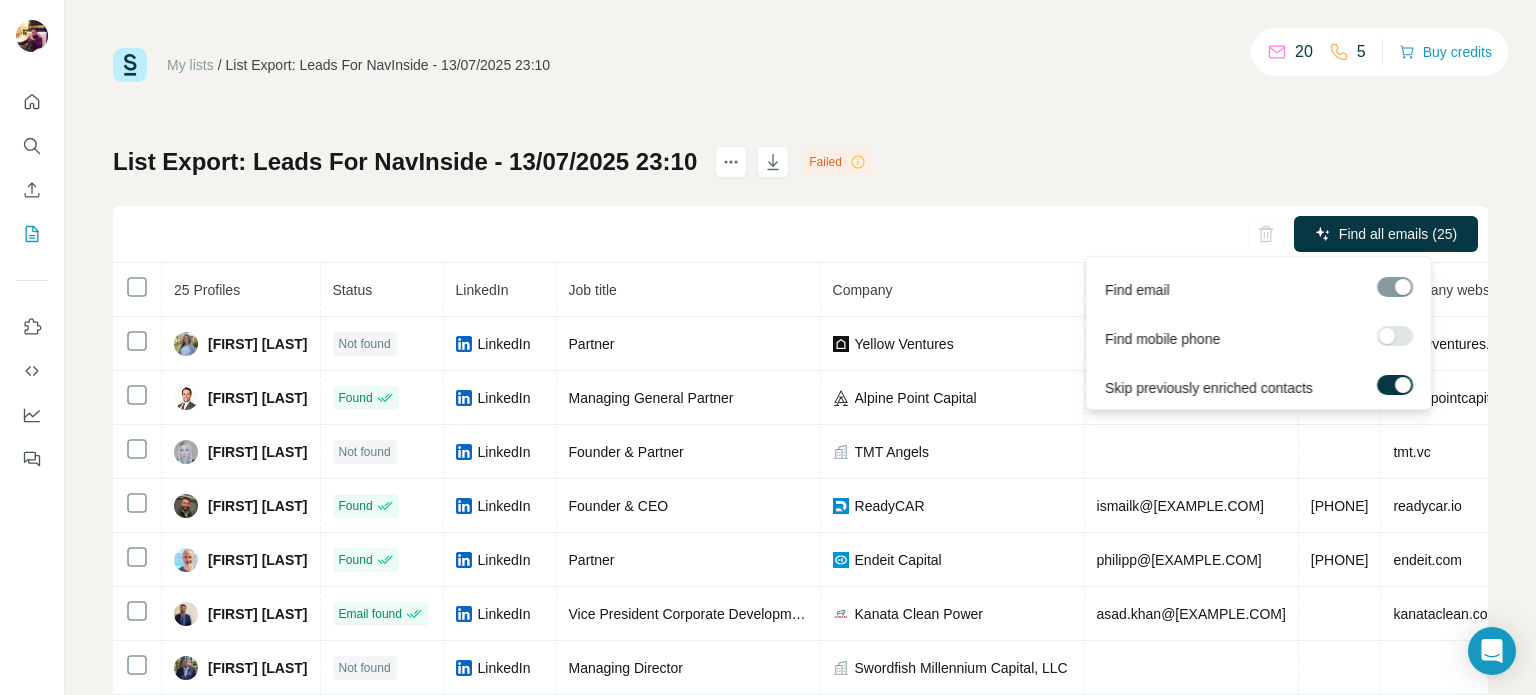 scroll, scrollTop: 1, scrollLeft: 0, axis: vertical 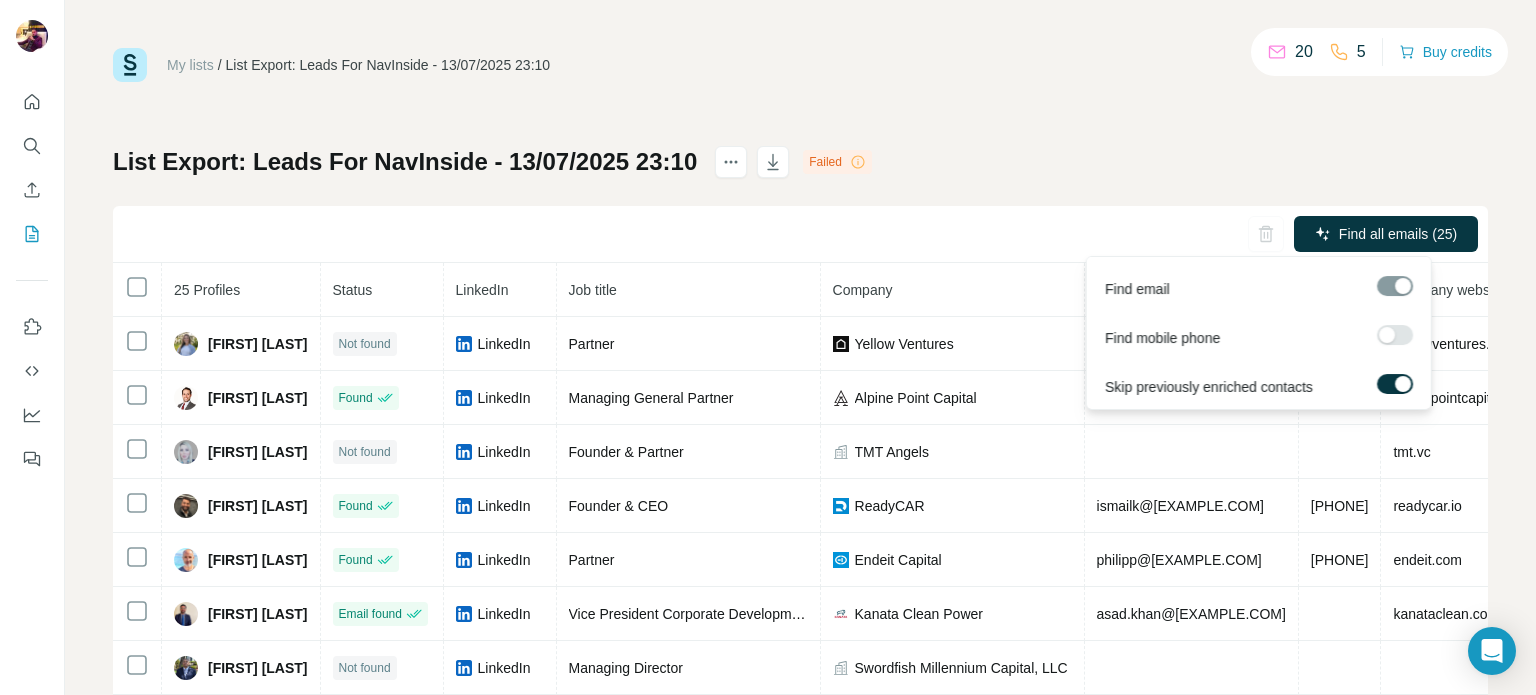 click at bounding box center [1395, 286] 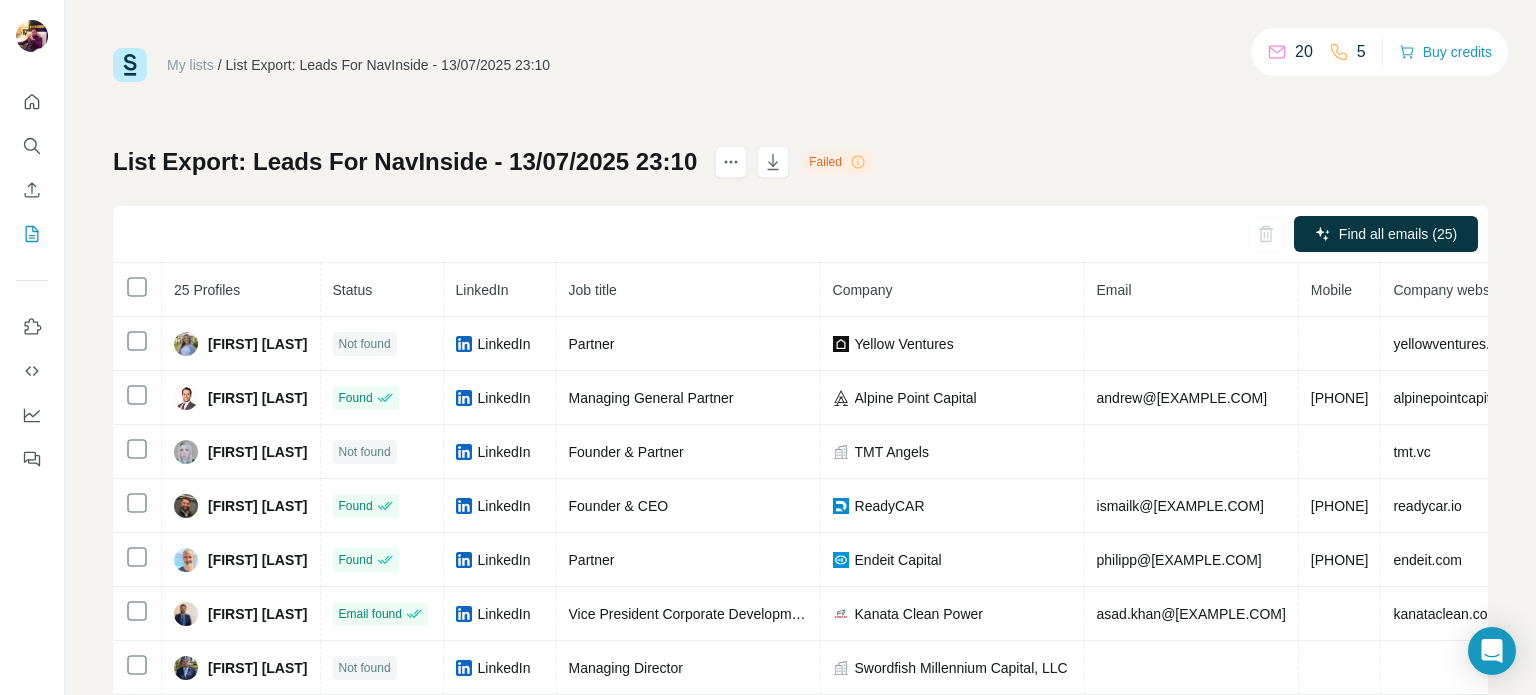click on "My lists / List Export: Leads For NavInside - 13/07/2025 23:10 20 5 Buy credits List Export: Leads For NavInside - 13/07/2025 23:10 Failed Find all emails (25) 25 Profiles Status LinkedIn Job title Company Email Mobile Company website Landline Country Mackenzie Cruz Not found LinkedIn Partner Yellow Ventures yellowventures.vc United States Andrew Sisto Found LinkedIn Managing General Partner Alpine Point Capital andrew@alpinepointcapital.com +16303033597 alpinepointcapital.com United States Faisa Cheraghi Not found LinkedIn Founder & Partner TMT Angels tmt.vc United Arab Emirates Ismail Khalil  Found LinkedIn Founder & CEO ReadyCAR ismailk@readycar.io +17809666350 readycar.io Canada Philipp Schroeder Found LinkedIn Partner Endeit Capital philipp@endeit.com +491775151545 endeit.com Germany Asad Khan Email found LinkedIn Vice President Corporate Development Kanata Clean Power asad.khan@kanataclean.com kanataclean.com Canada Naim Salaam Not found LinkedIn Managing Director Swordfish Millennium Capital, LLC Found" at bounding box center (800, 419) 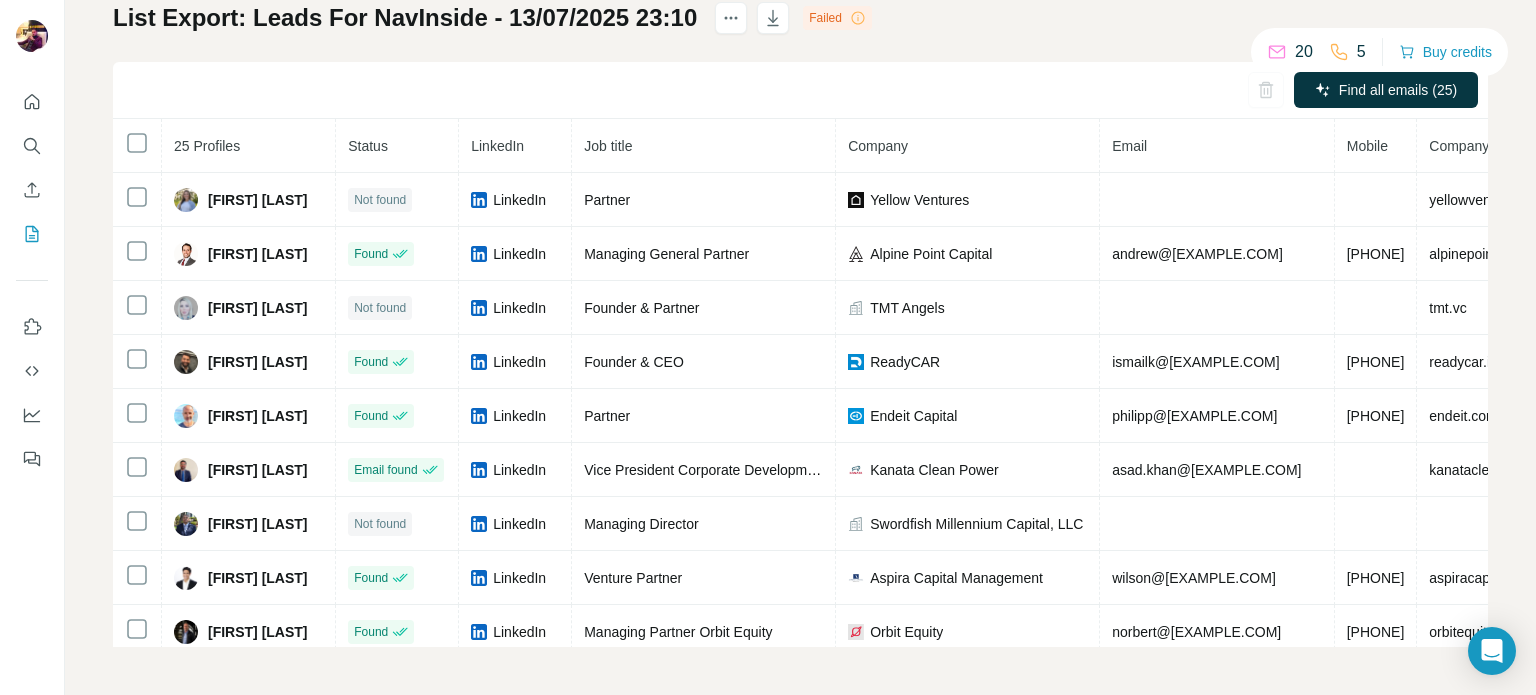scroll, scrollTop: 0, scrollLeft: 0, axis: both 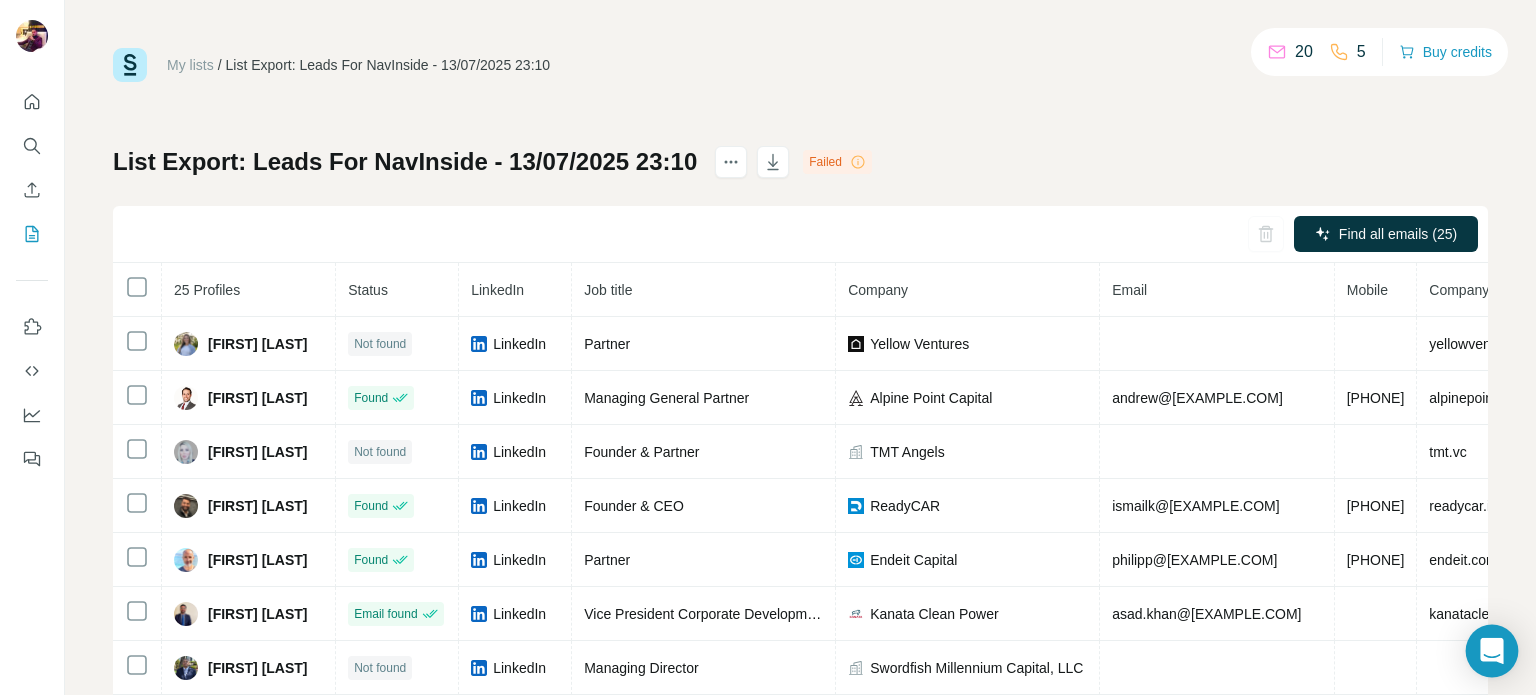 click 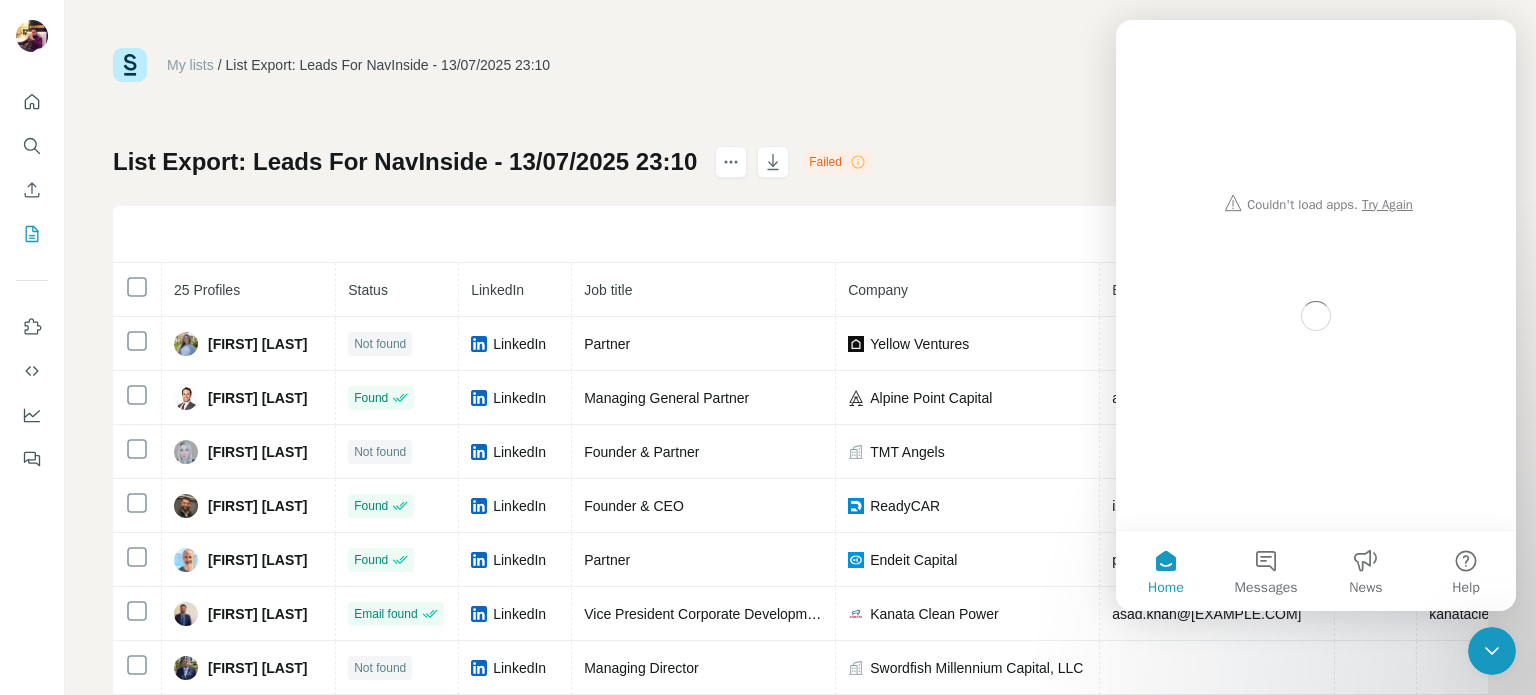 scroll, scrollTop: 0, scrollLeft: 0, axis: both 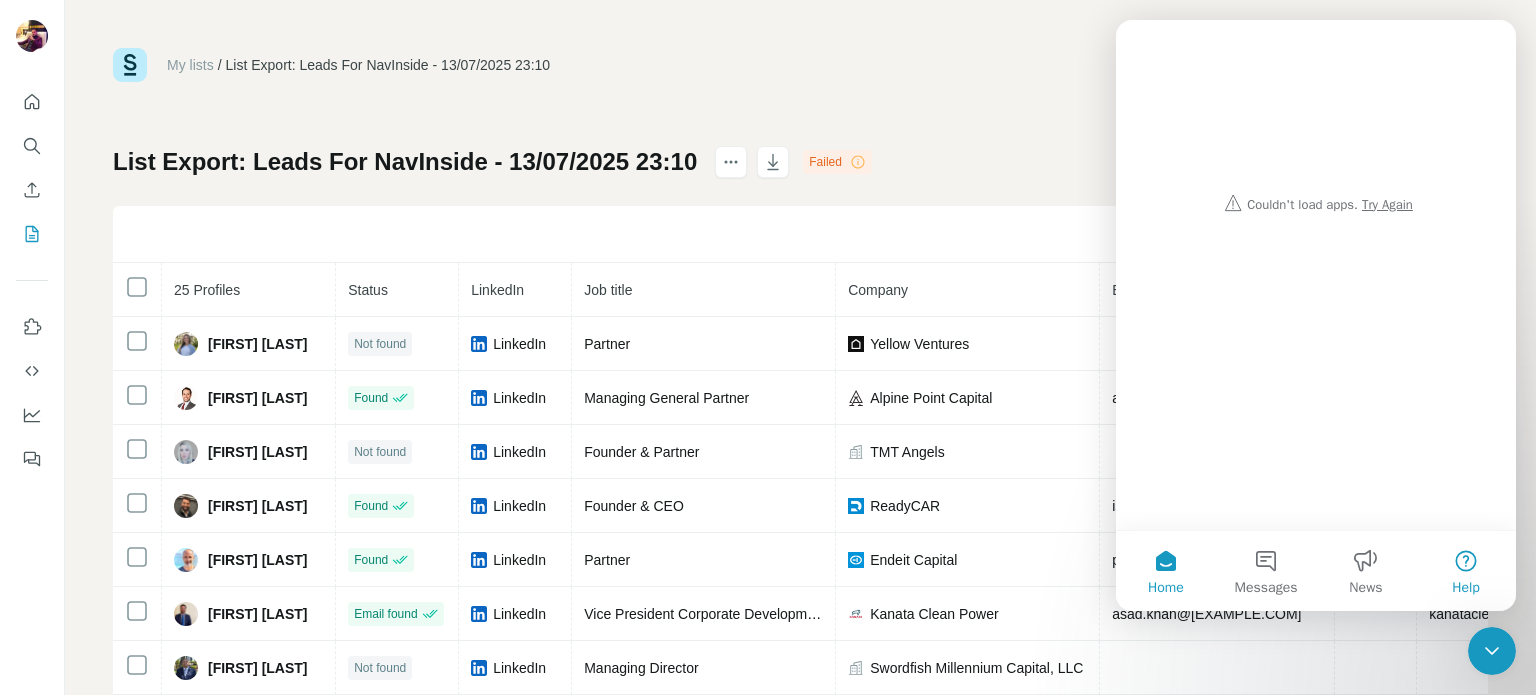 click on "Help" at bounding box center [1466, 571] 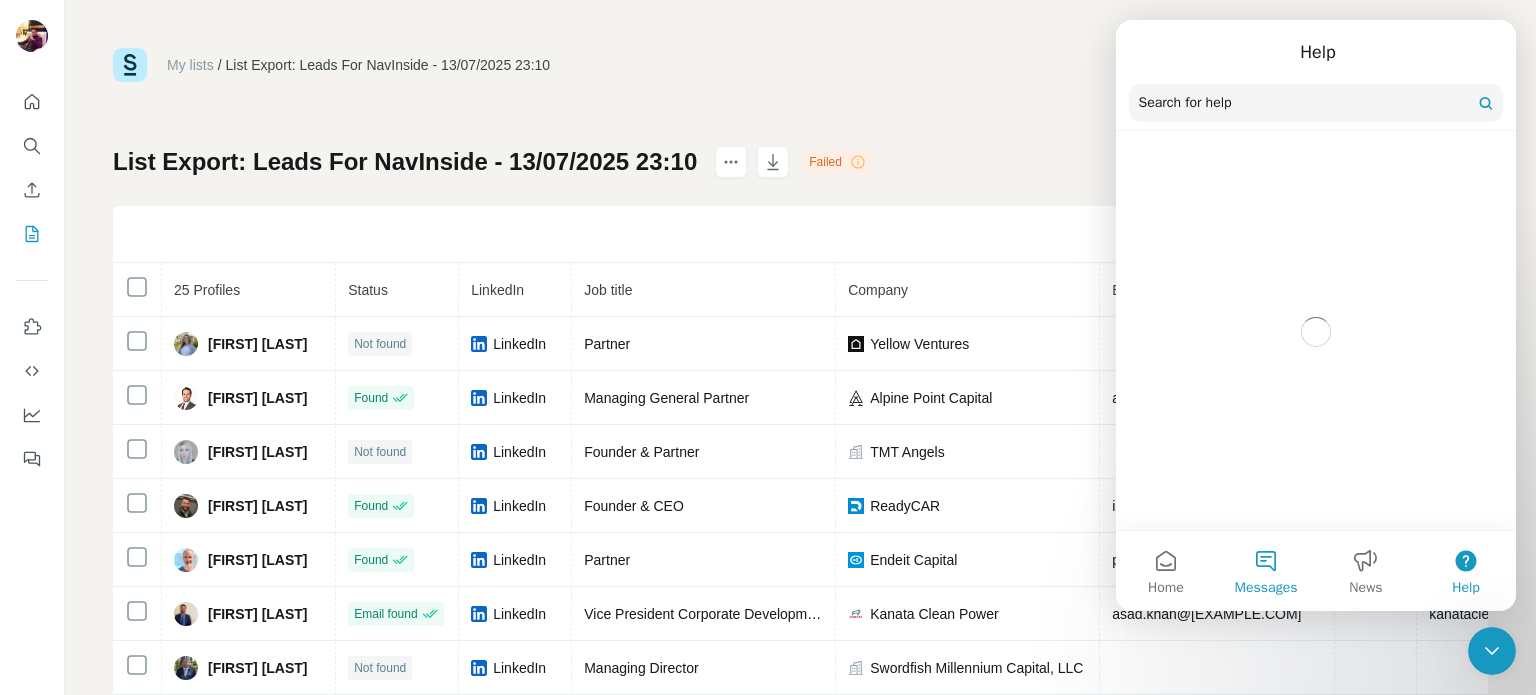 click on "Messages" at bounding box center [1266, 571] 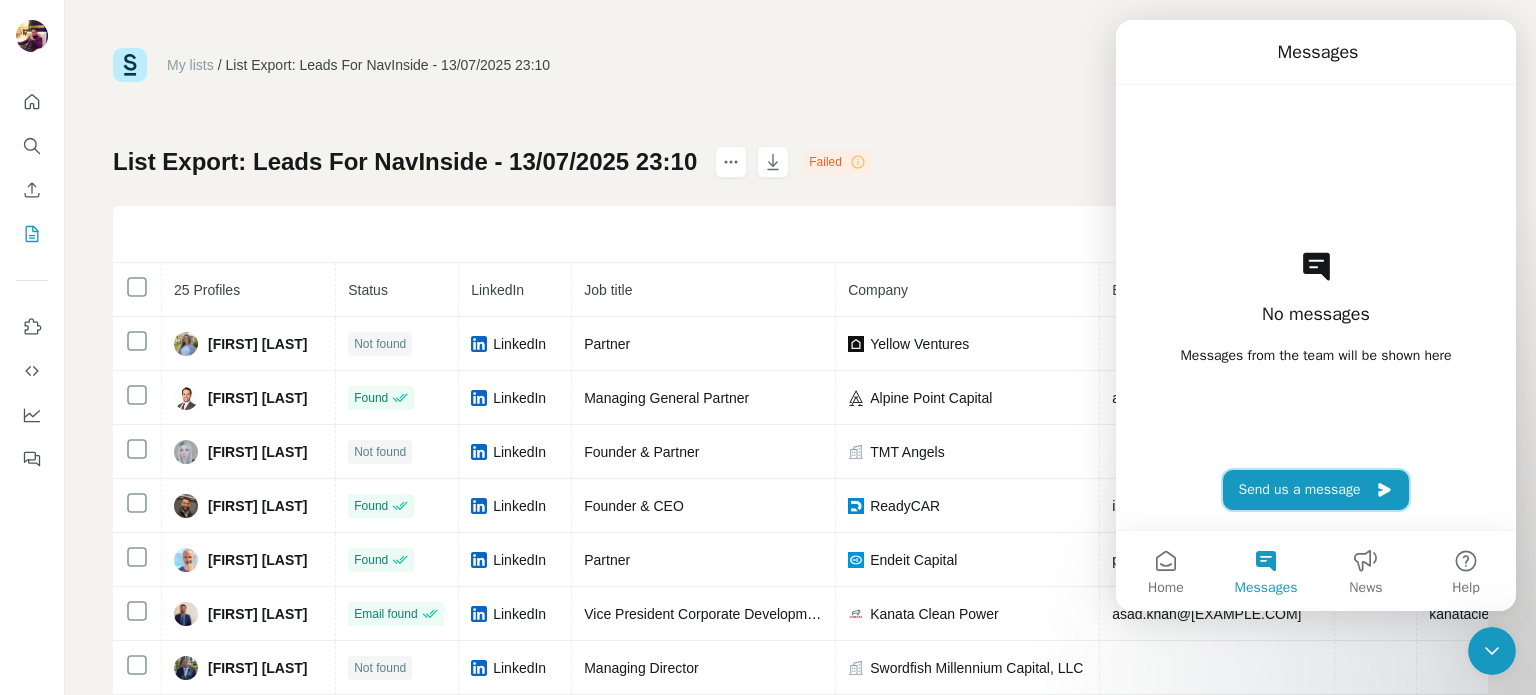 click on "Send us a message" at bounding box center (1316, 490) 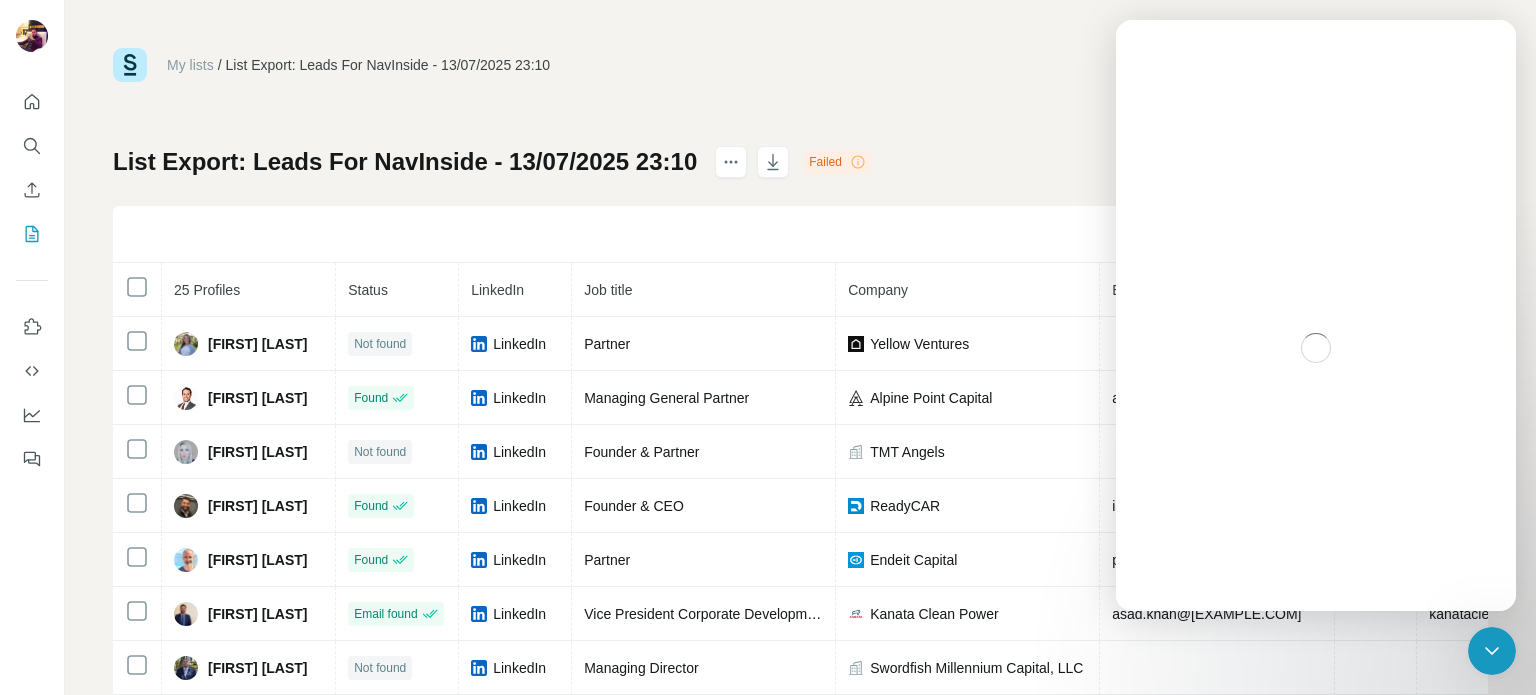 click 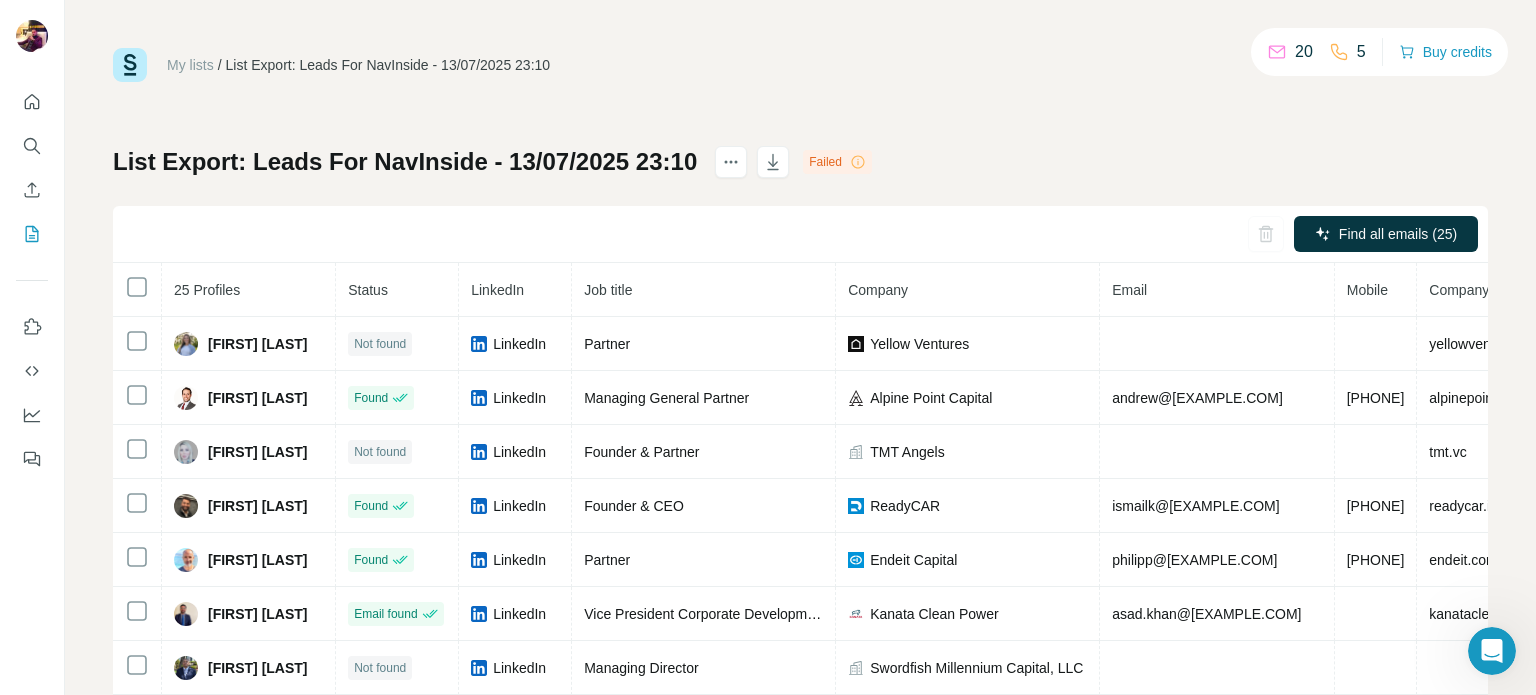 scroll, scrollTop: 0, scrollLeft: 0, axis: both 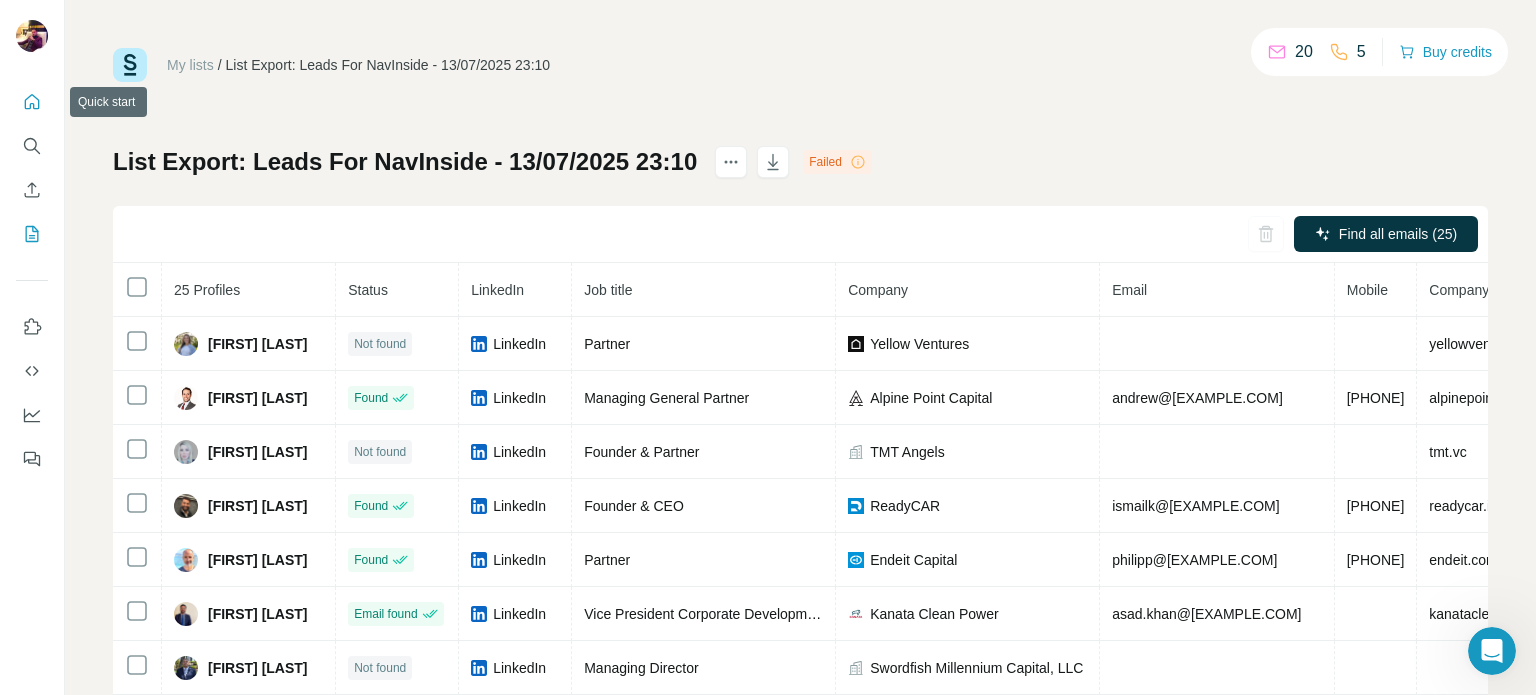 click at bounding box center (32, 102) 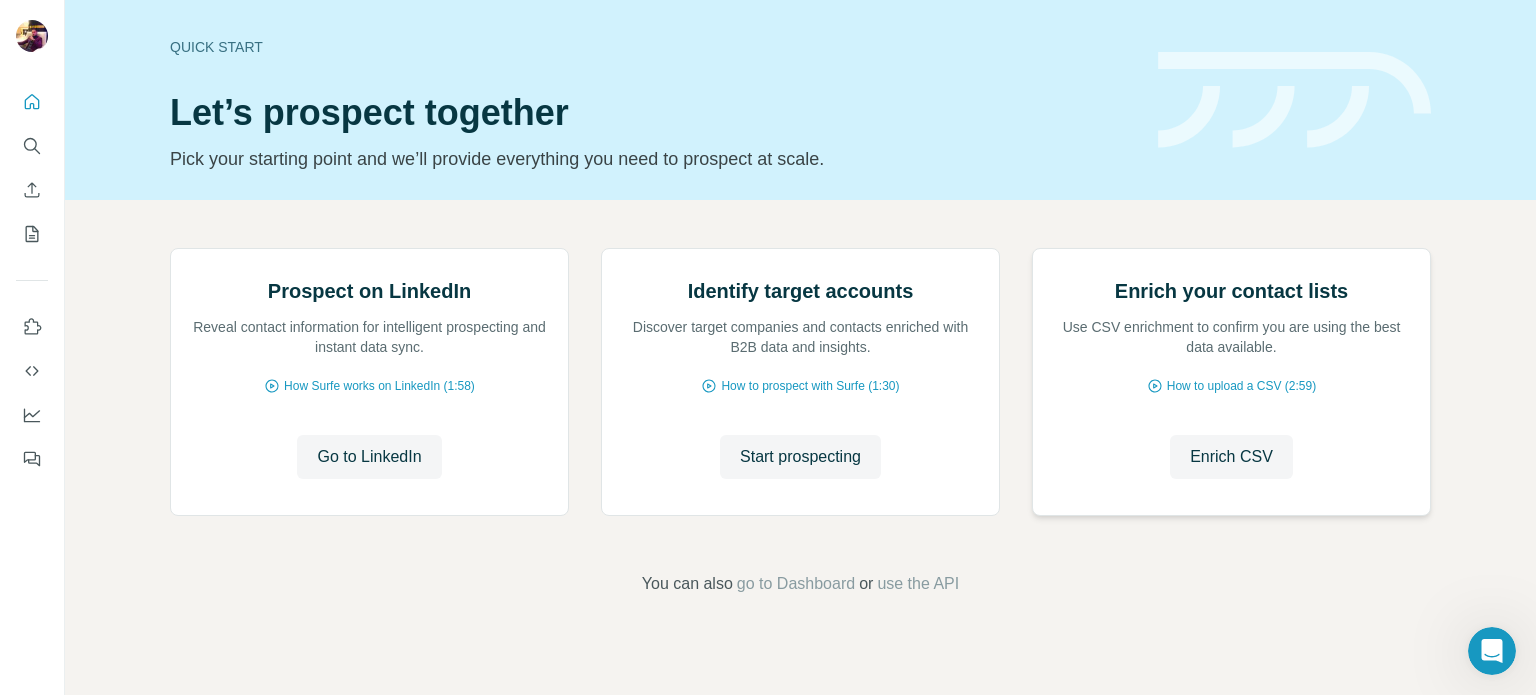 scroll, scrollTop: 0, scrollLeft: 0, axis: both 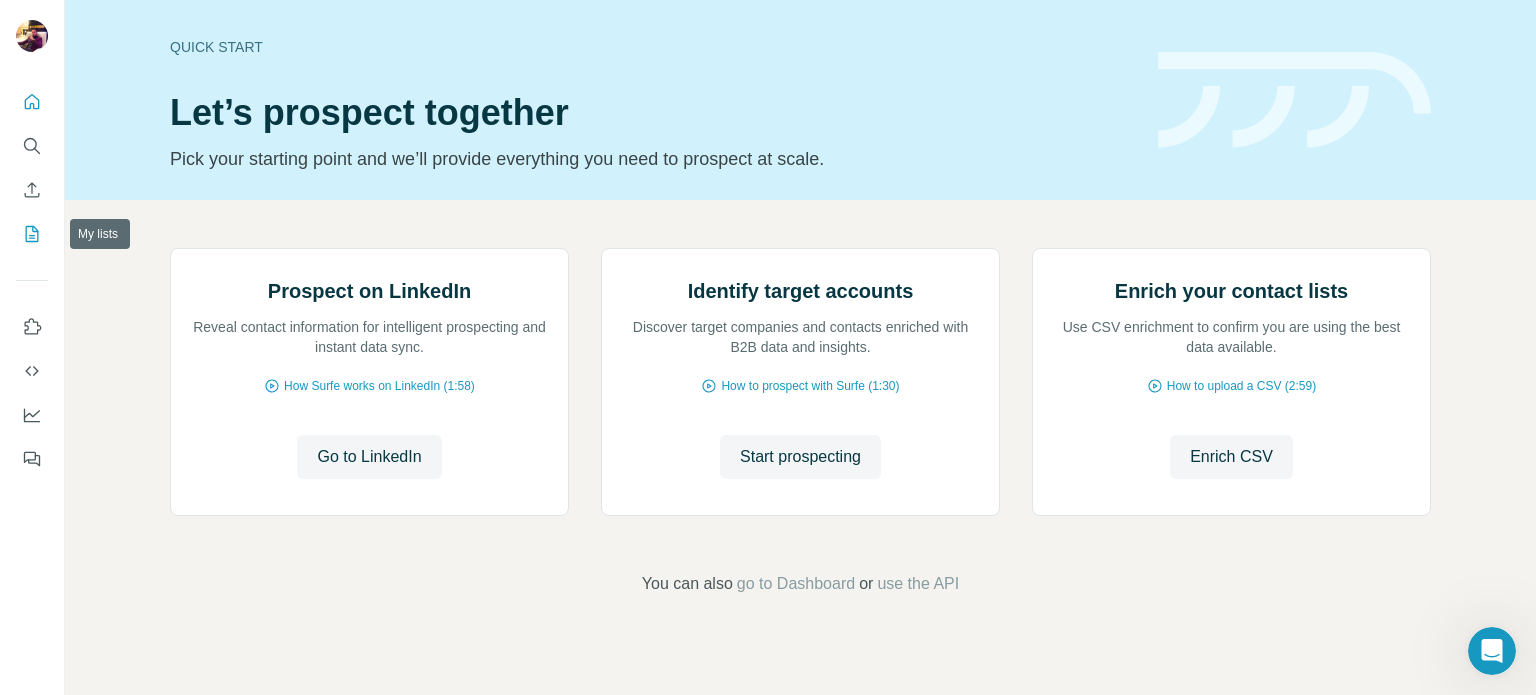 click 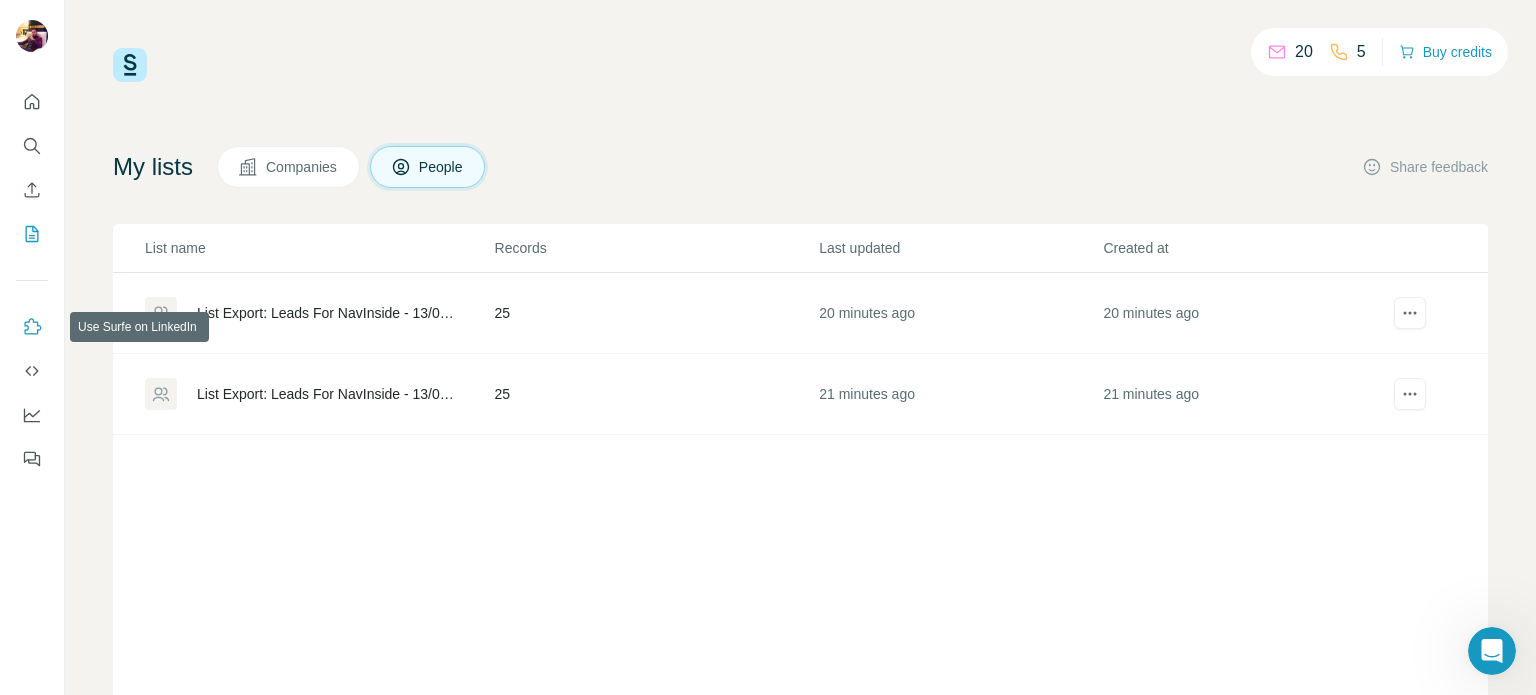 click 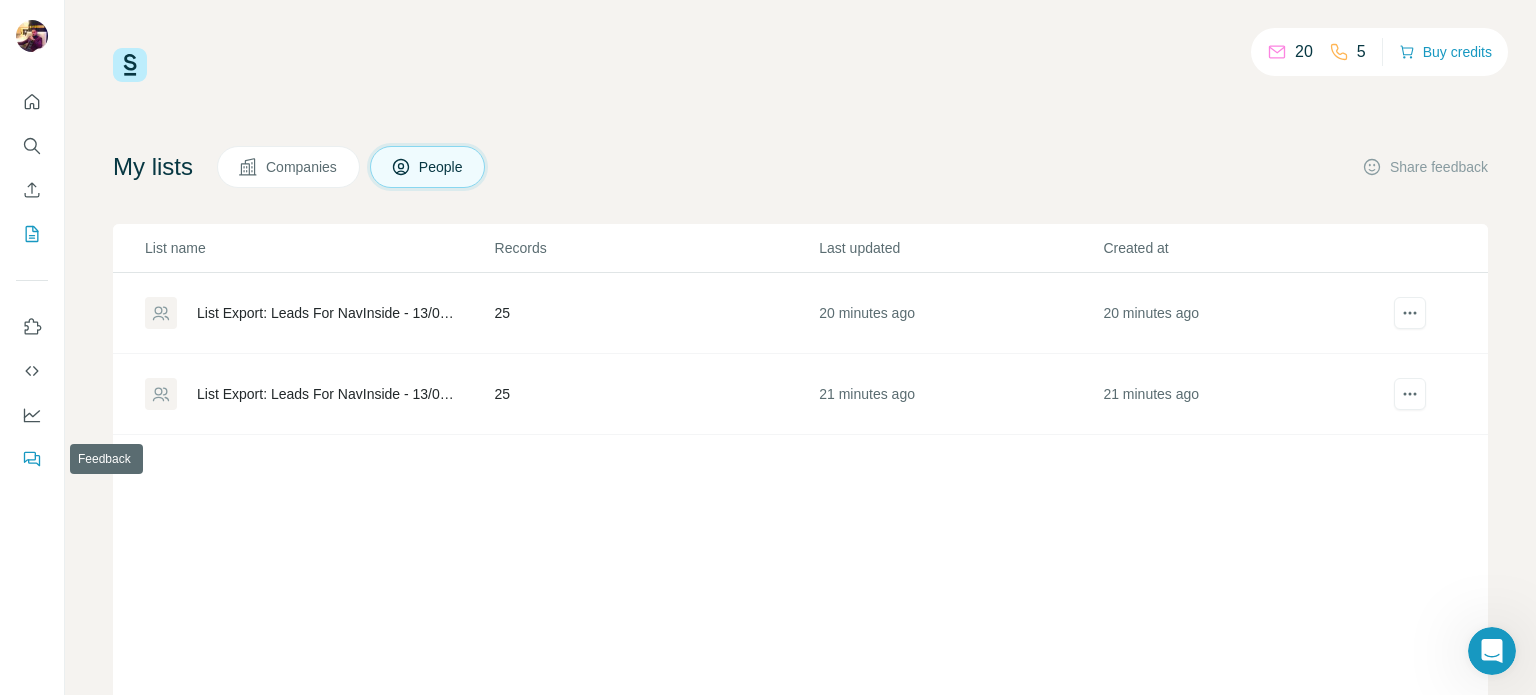 click at bounding box center [32, 459] 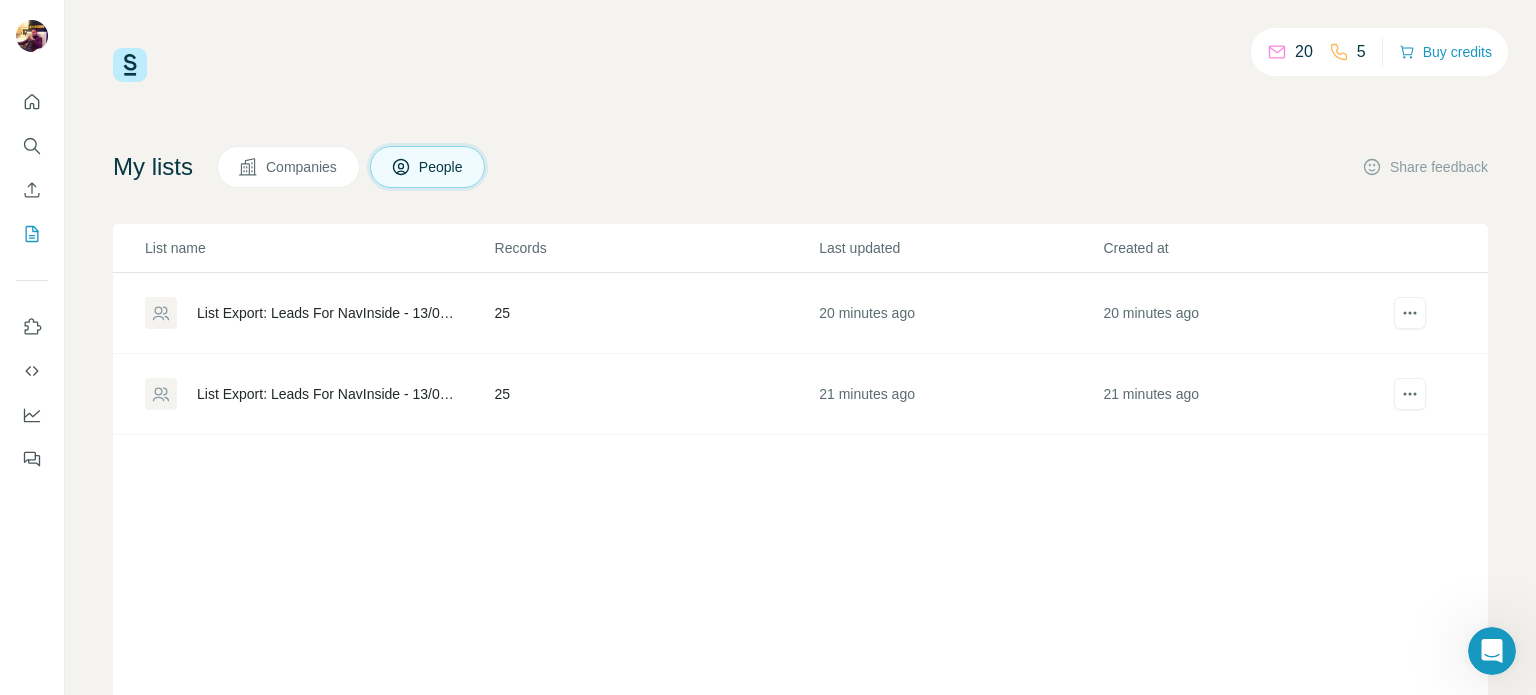 click at bounding box center [1492, 651] 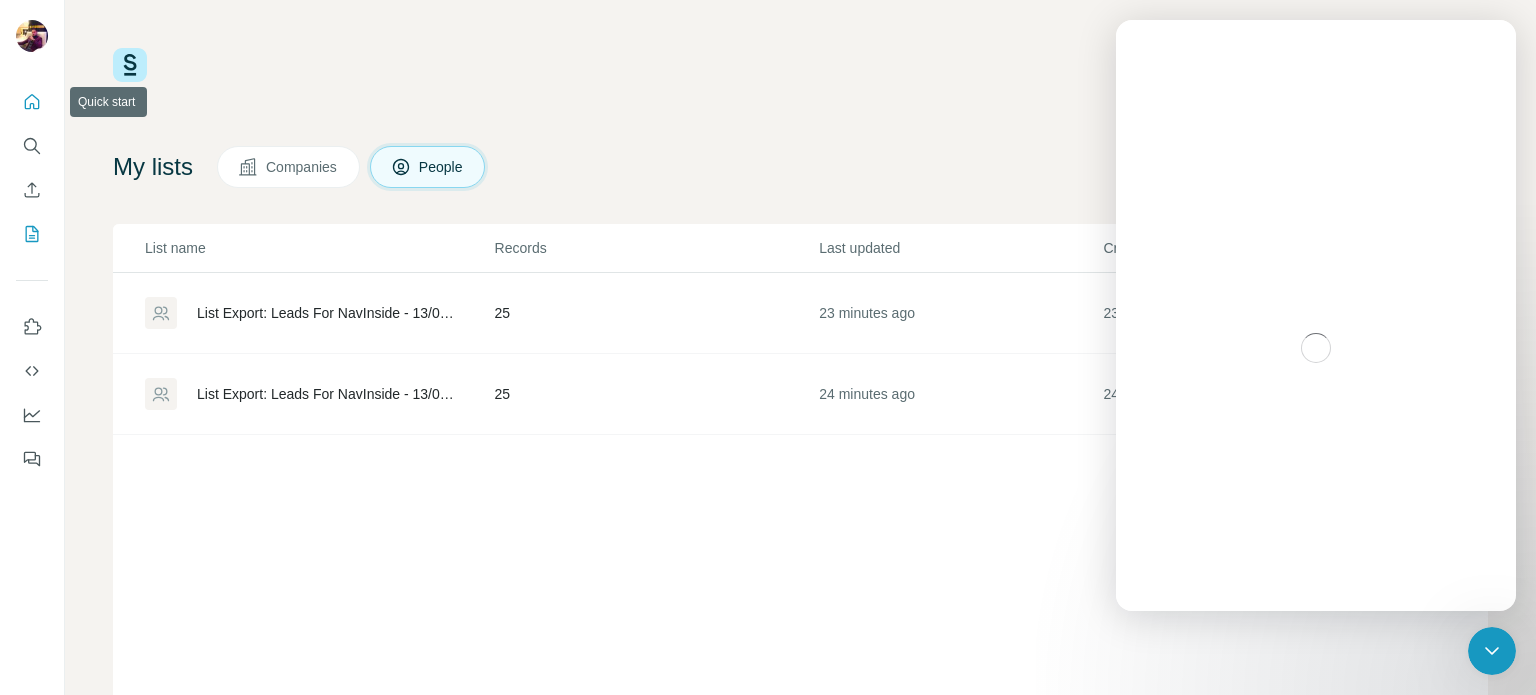 click 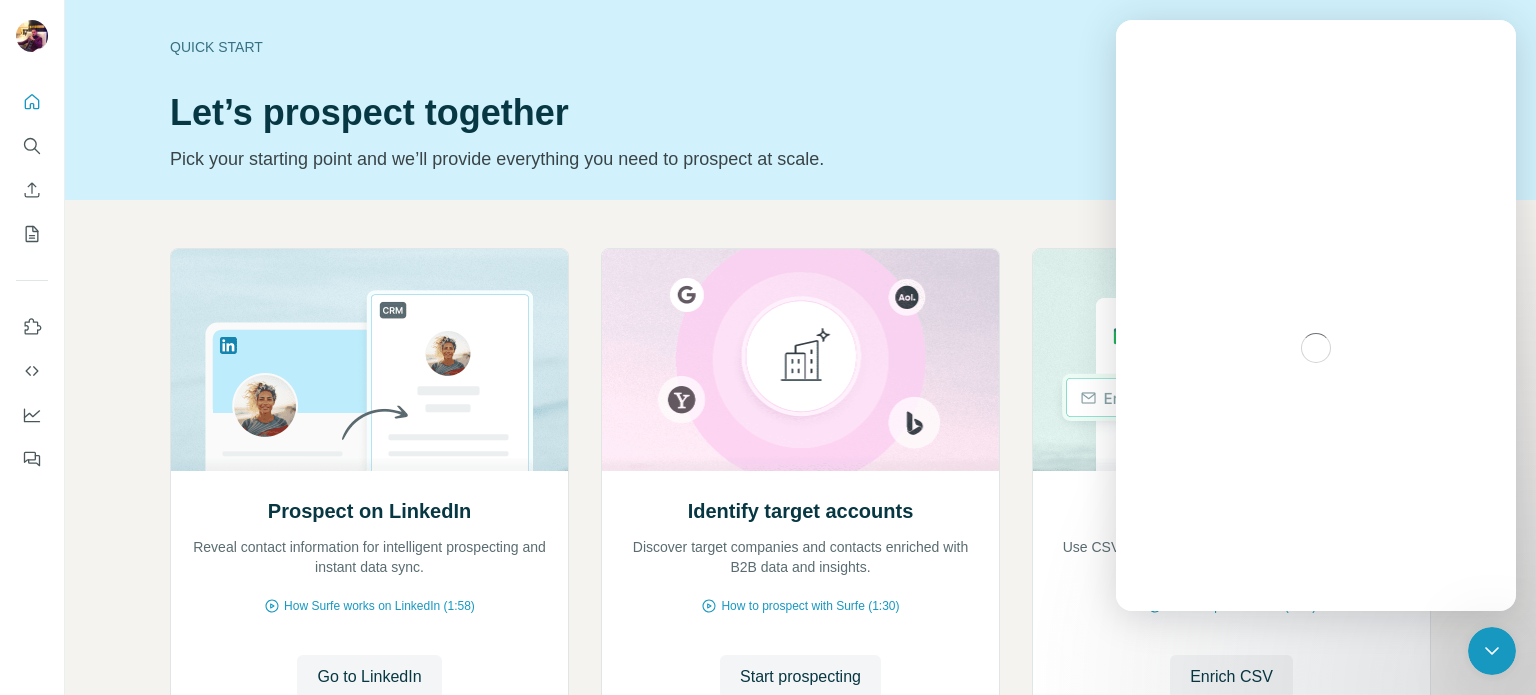 click 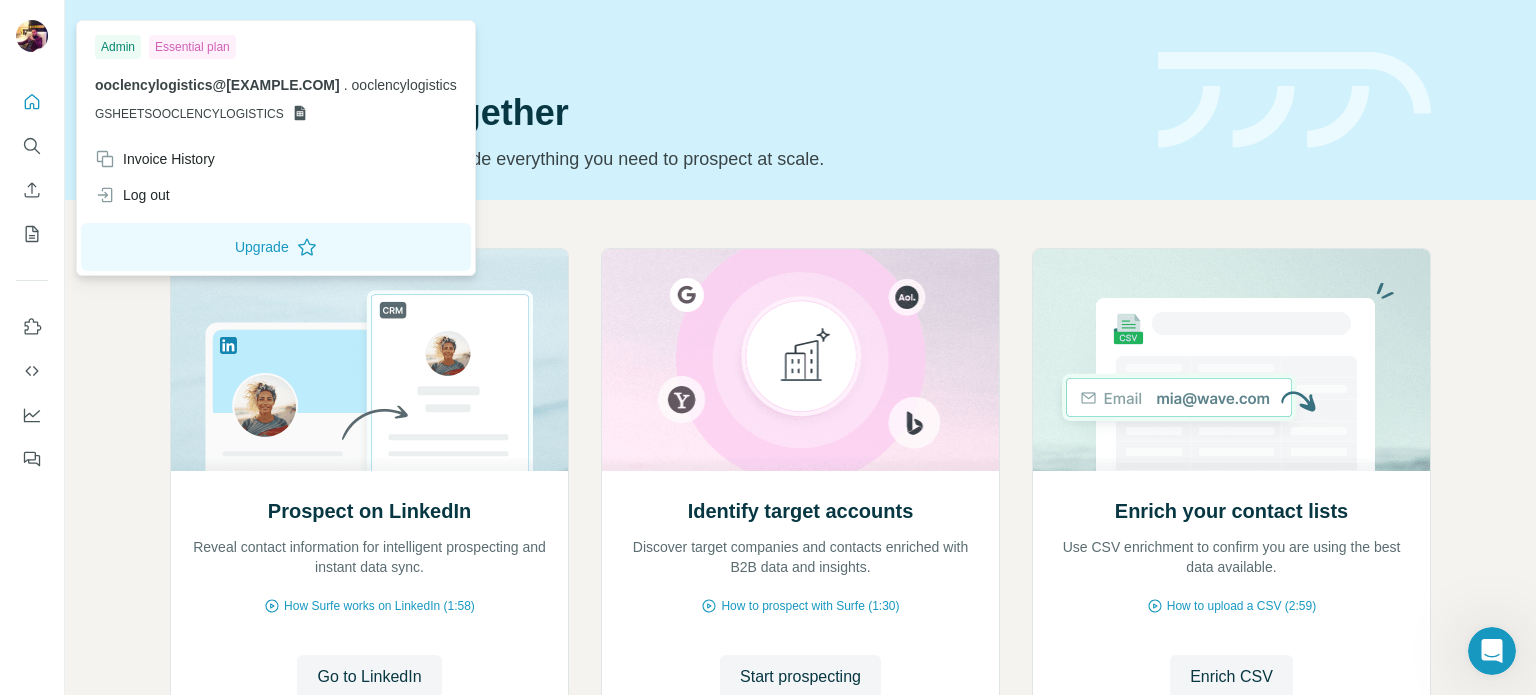 click on "Essential plan" at bounding box center [192, 47] 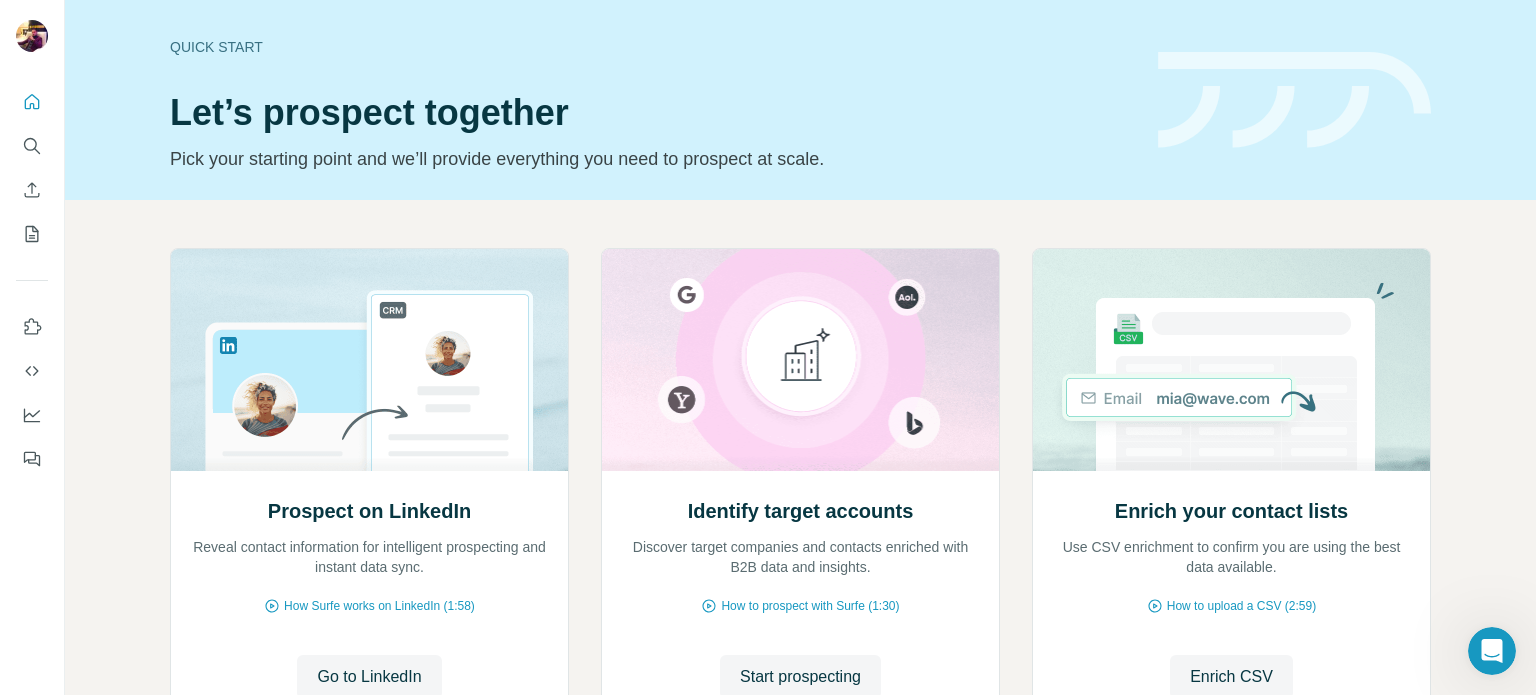 scroll, scrollTop: 168, scrollLeft: 0, axis: vertical 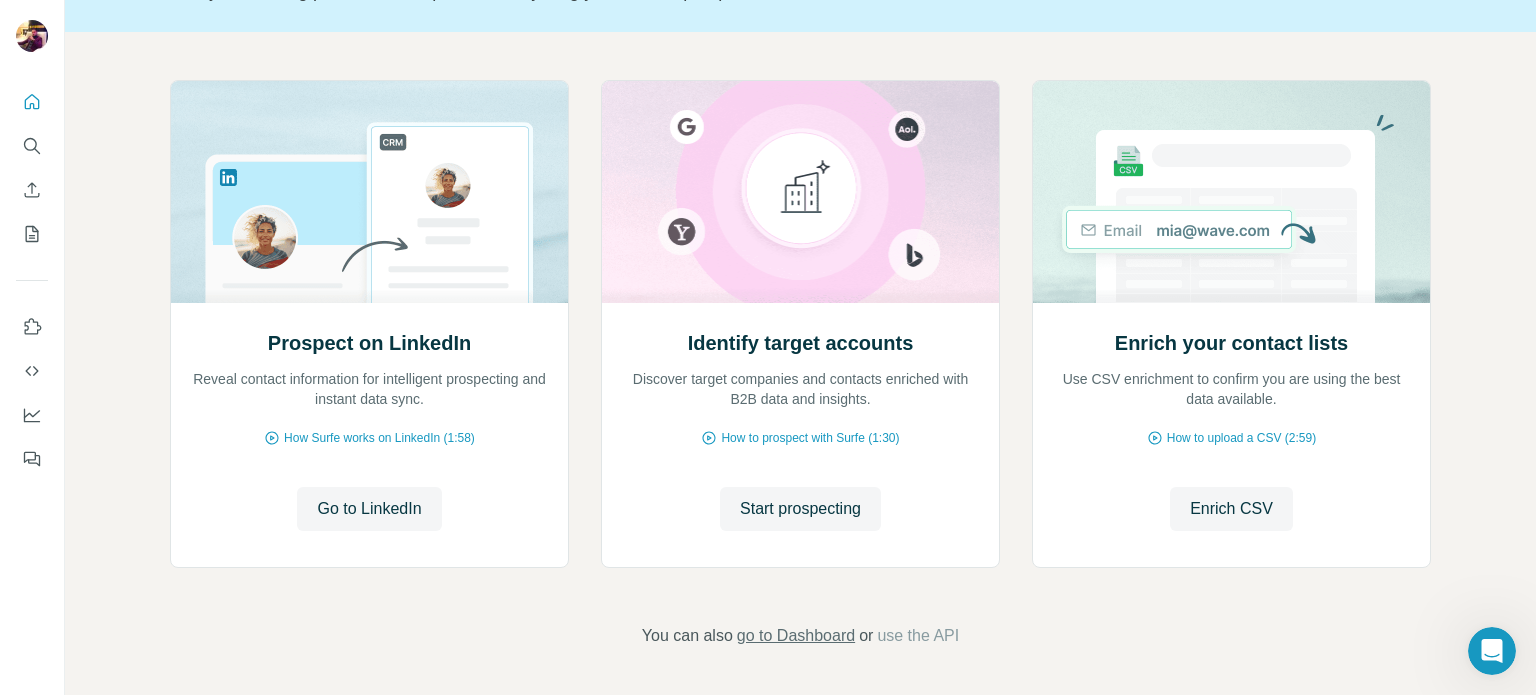 click on "go to Dashboard" at bounding box center [796, 636] 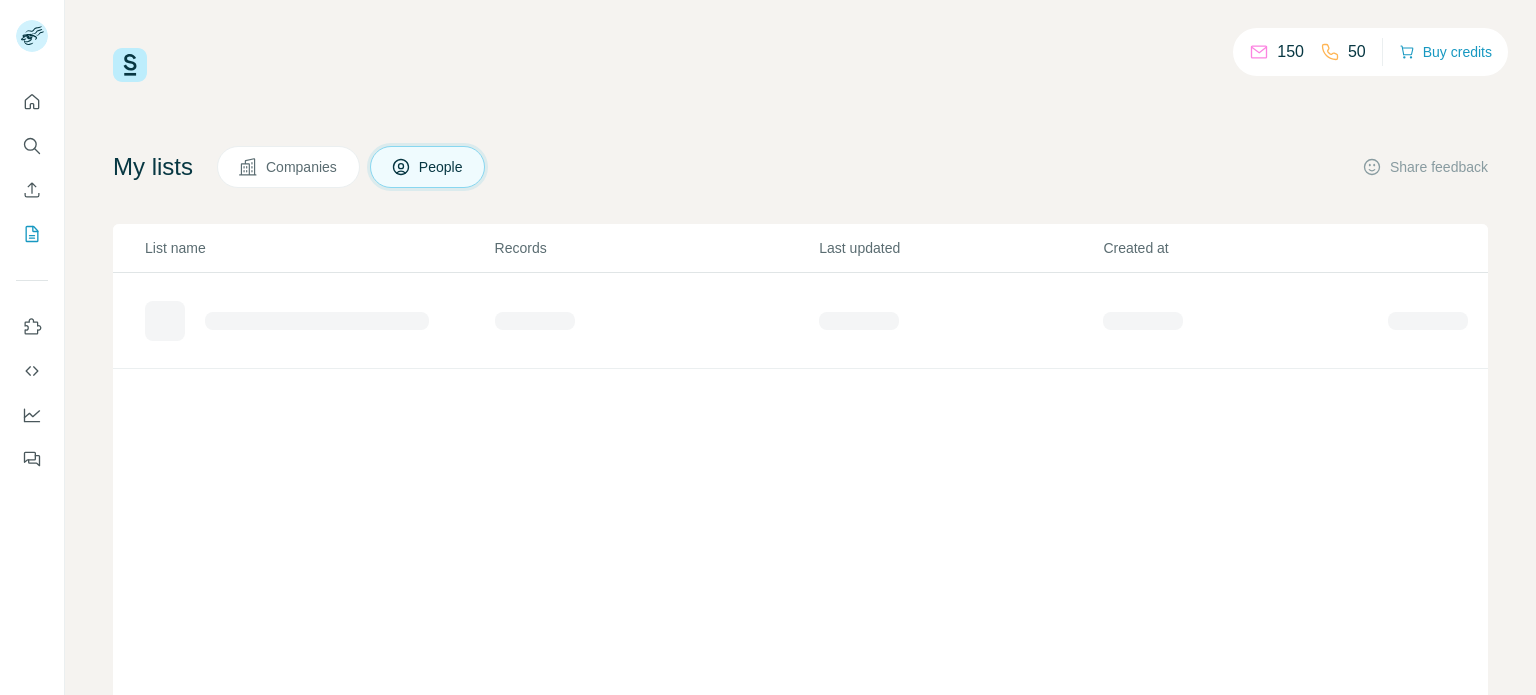 scroll, scrollTop: 0, scrollLeft: 0, axis: both 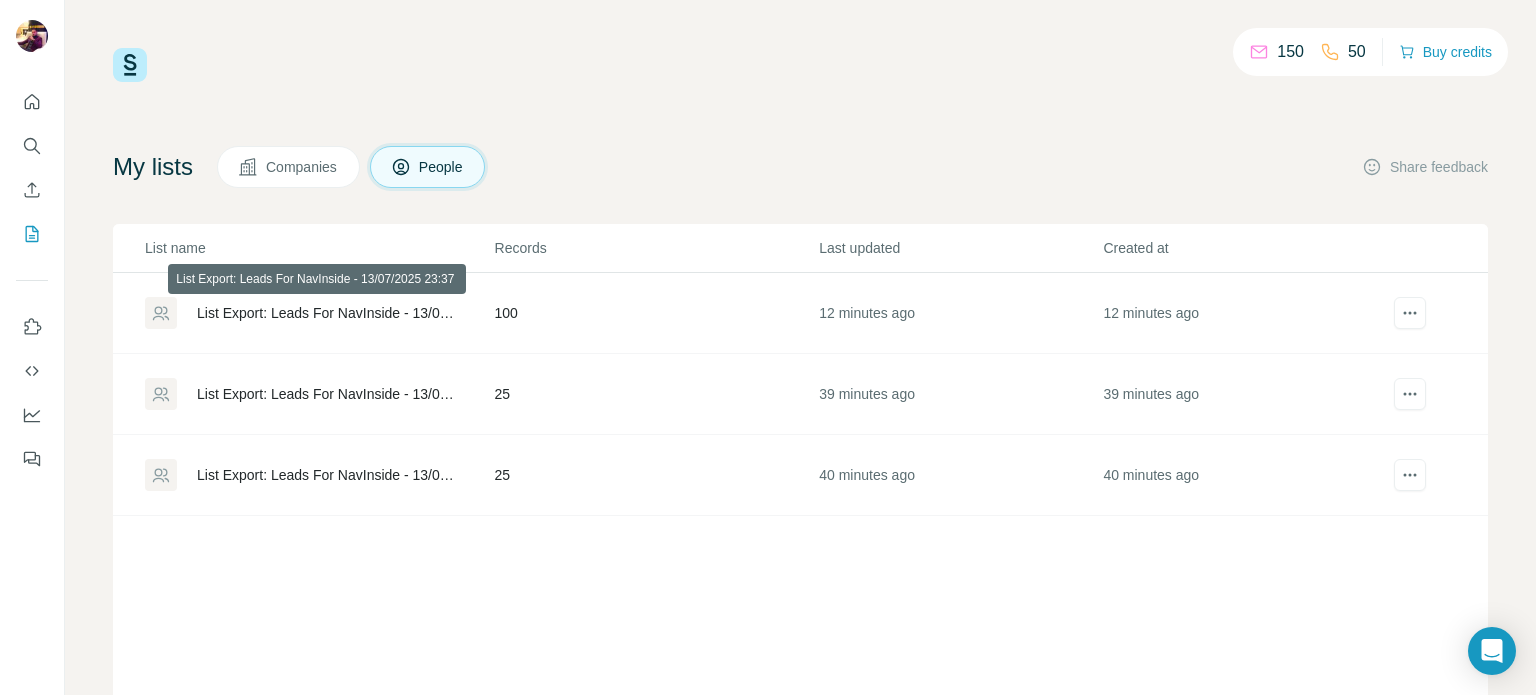 drag, startPoint x: 301, startPoint y: 306, endPoint x: 232, endPoint y: 315, distance: 69.58448 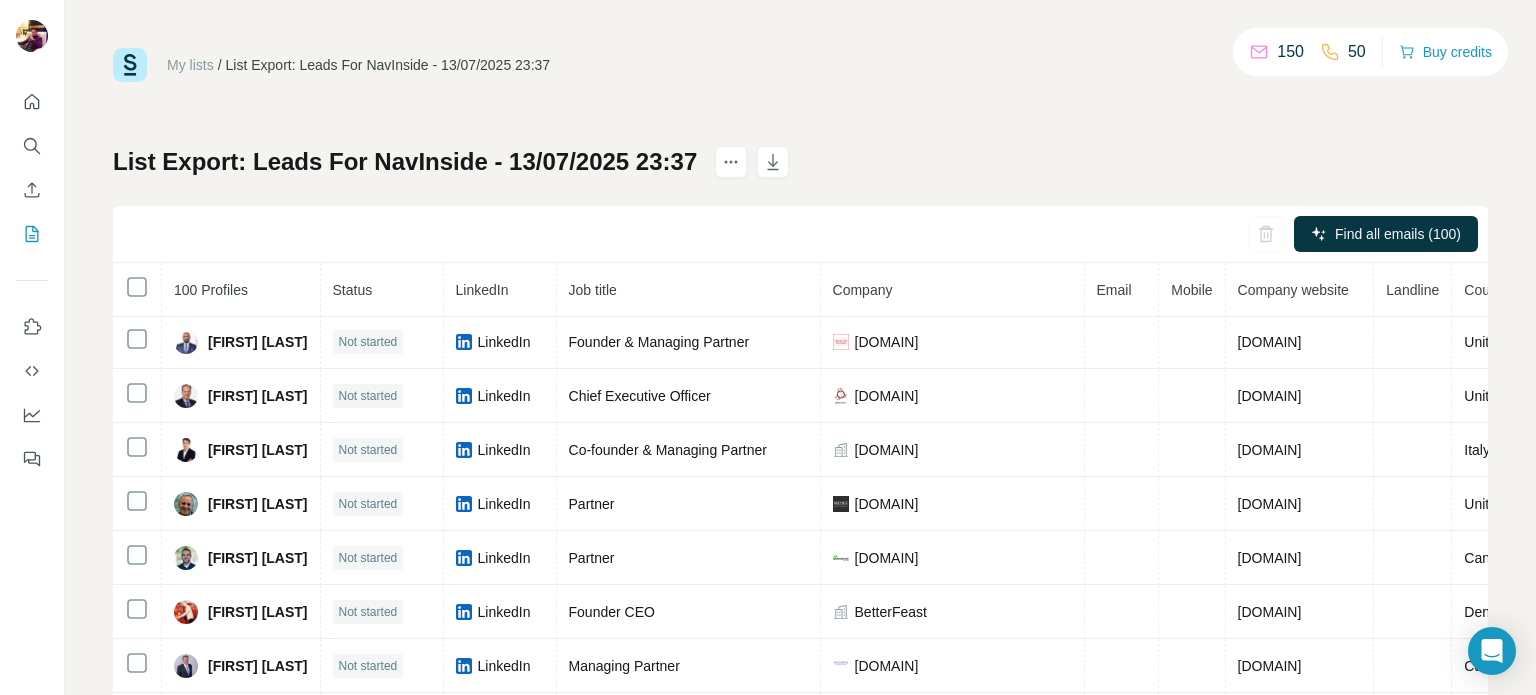 scroll, scrollTop: 608, scrollLeft: 0, axis: vertical 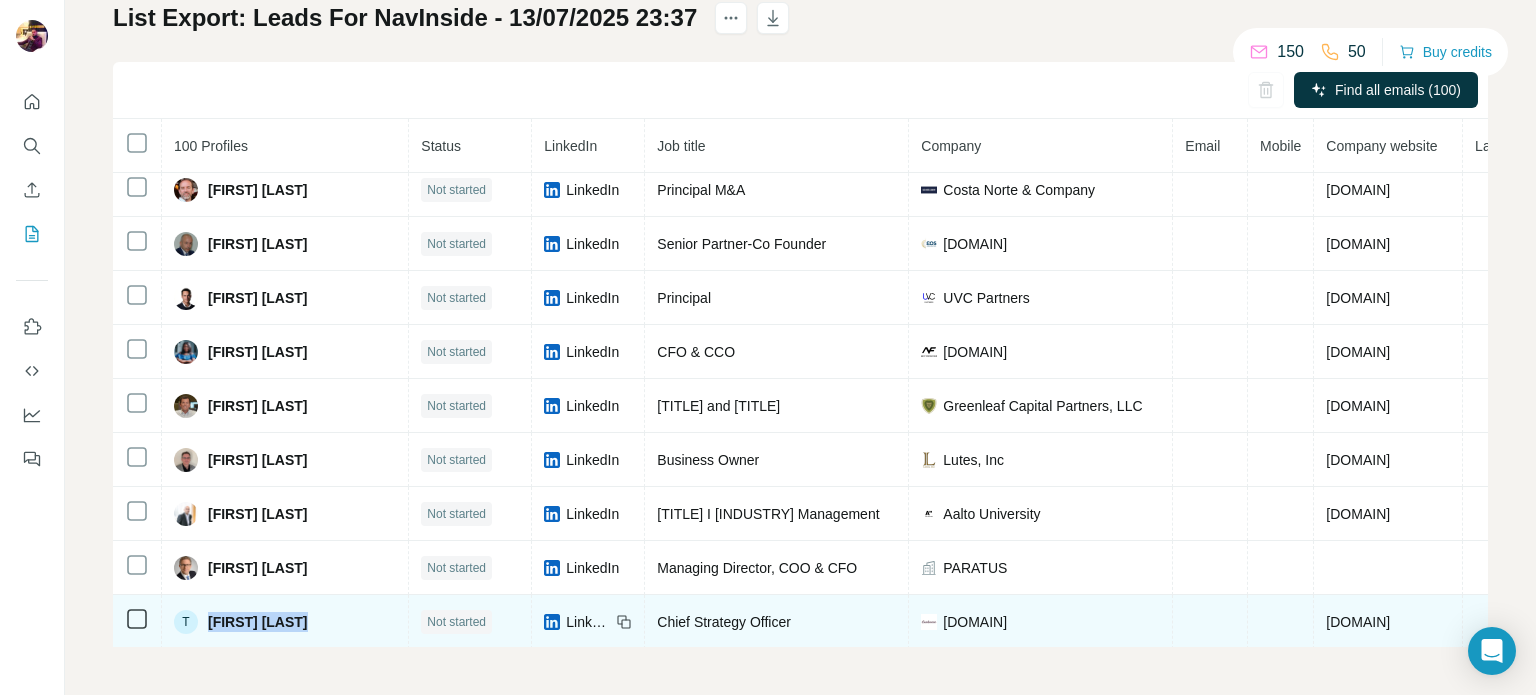 drag, startPoint x: 331, startPoint y: 599, endPoint x: 204, endPoint y: 583, distance: 128.0039 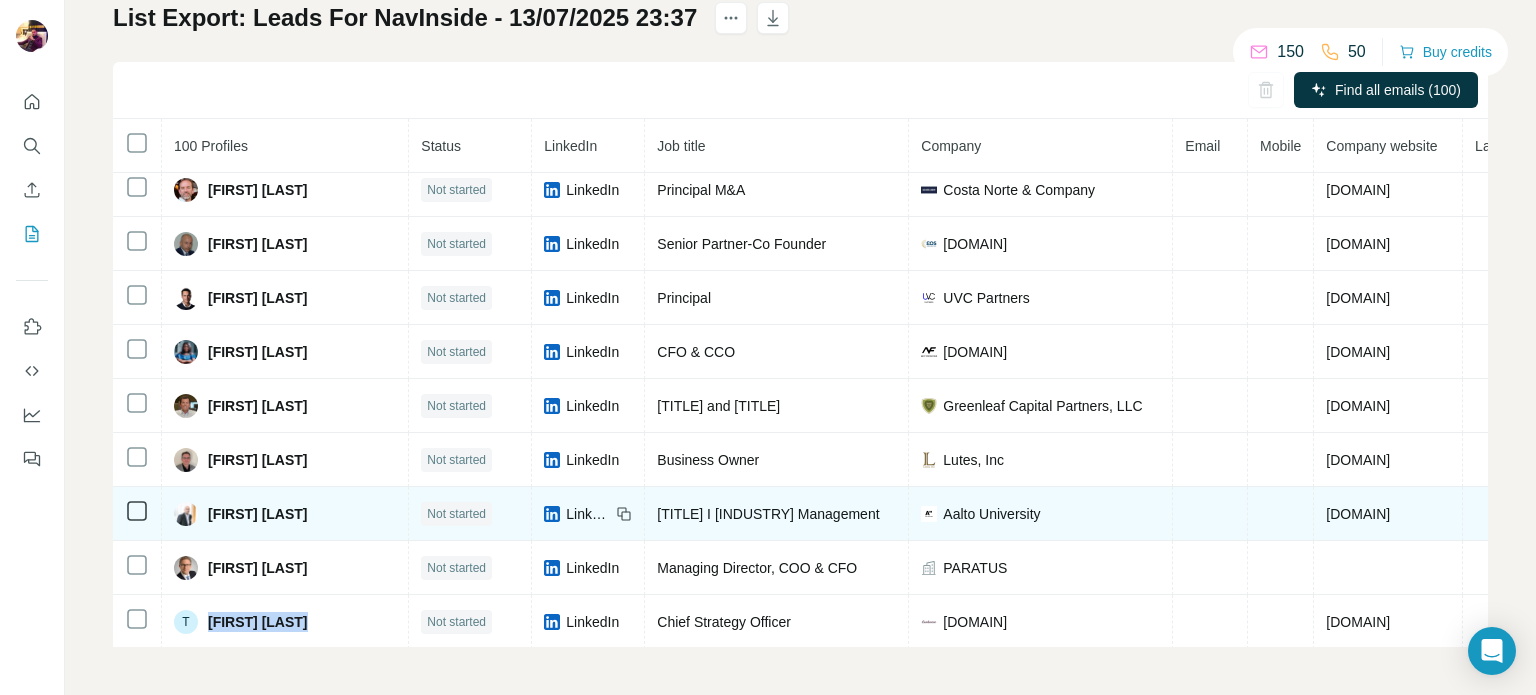 scroll, scrollTop: 1680, scrollLeft: 0, axis: vertical 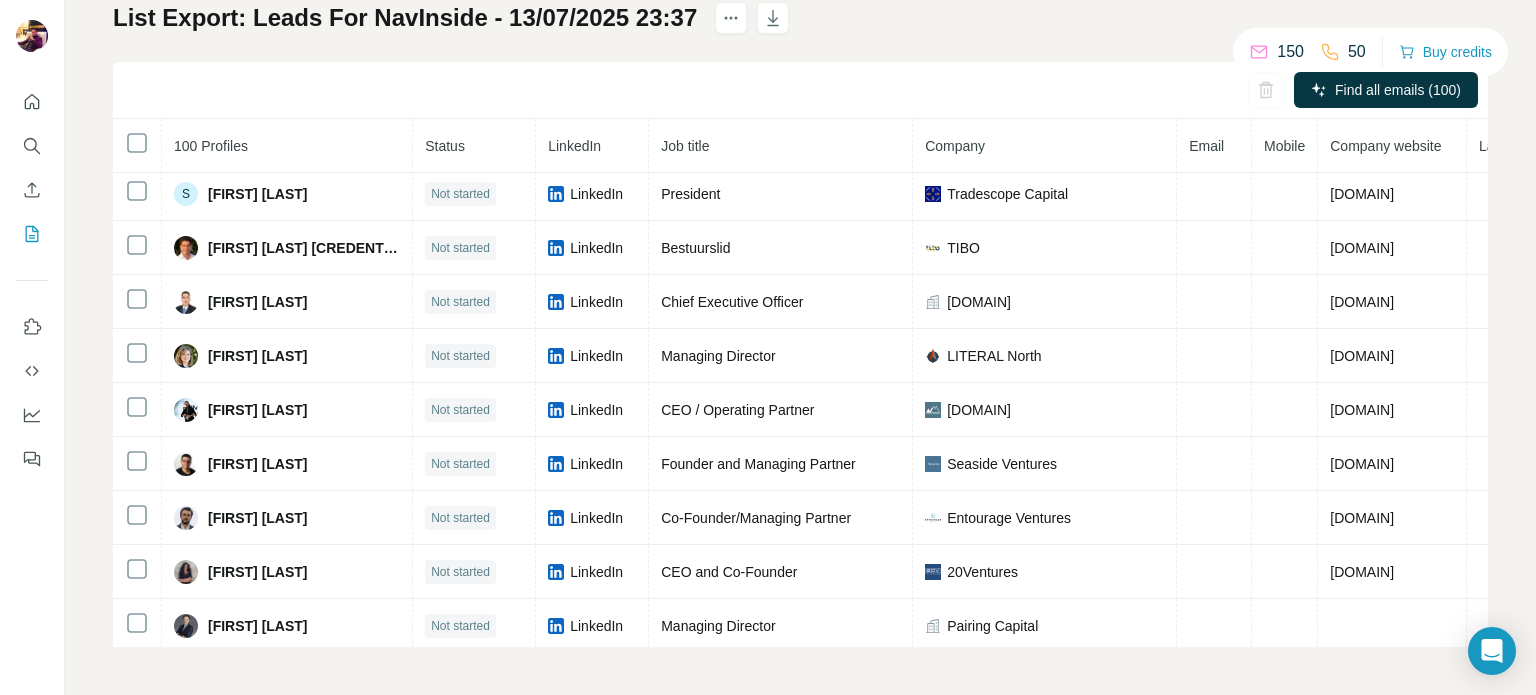 click on "List Export: Leads For NavInside - [DATE] [TIME] [NUMBER] [NUMBER] Buy credits List Export: Leads For NavInside - [DATE] [TIME] Find all emails ([NUMBER]) [NUMBER] Profiles Status LinkedIn Job title Company Email Mobile Company website Landline Country [FIRST] [LAST] Not started LinkedIn Owner / Managing Director United States [FIRST] [LAST] Not started LinkedIn Partner Dual Use Capital Partners [EMAIL] Finland [FIRST] [LAST] Not started LinkedIn Director Of Operations Beebot AI [EMAIL] United Kingdom [FIRST] [LAST] Not started LinkedIn CEO & General Partner 3Lines Venture Capital [EMAIL] United States [FIRST] [LAST] Not started LinkedIn Chief Operating Officer Revonence Technologies International [EMAIL] United Arab Emirates [FIRST] [LAST] Not started LinkedIn Founder | CIO Wayne Capital Partners [EMAIL] United States [FIRST] [LAST] Not started LinkedIn Founding Partner The ProAction Group [EMAIL] United States [FIRST] [LAST] Email found LinkedIn Partner [EMAIL] [DOMAIN] United Kingdom [FIRST] [LAST] [COMPANY_ABBREVIATION]" at bounding box center [800, 347] 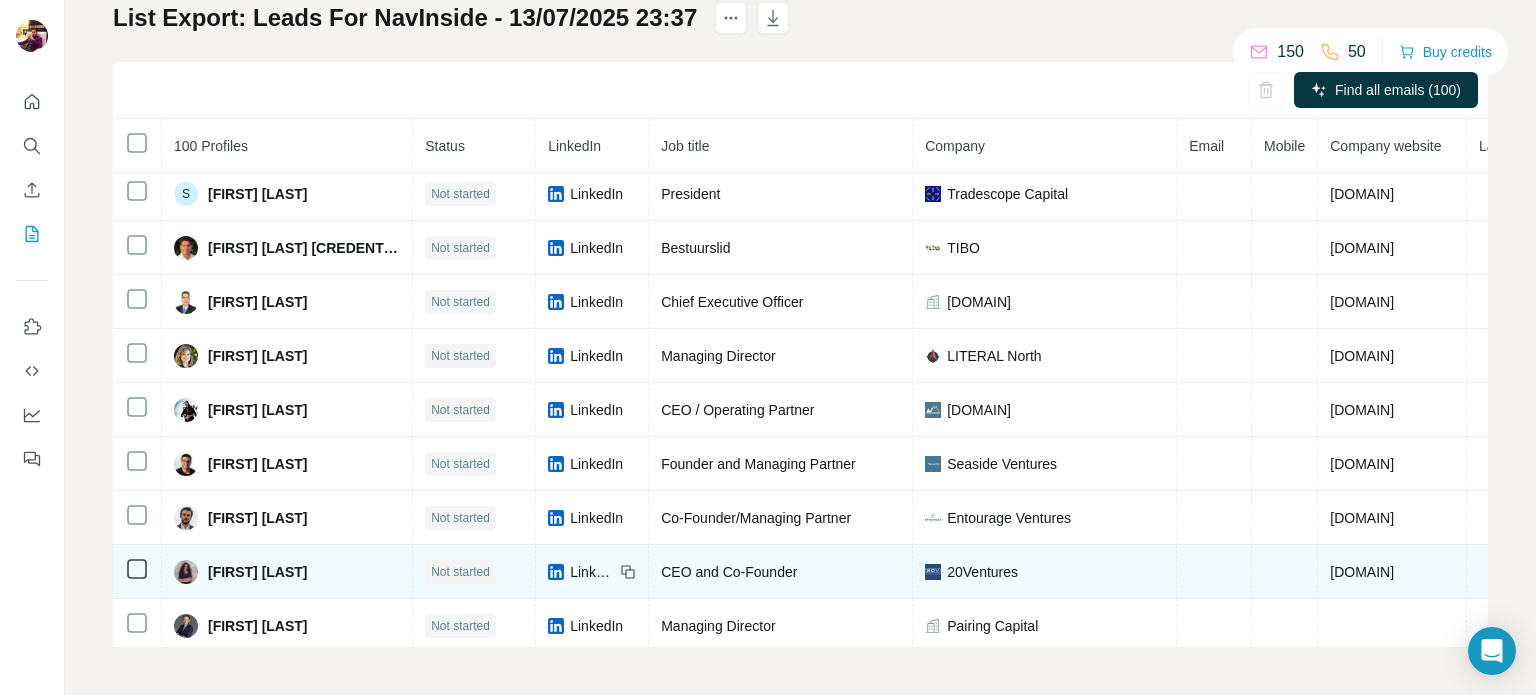 scroll, scrollTop: 2216, scrollLeft: 0, axis: vertical 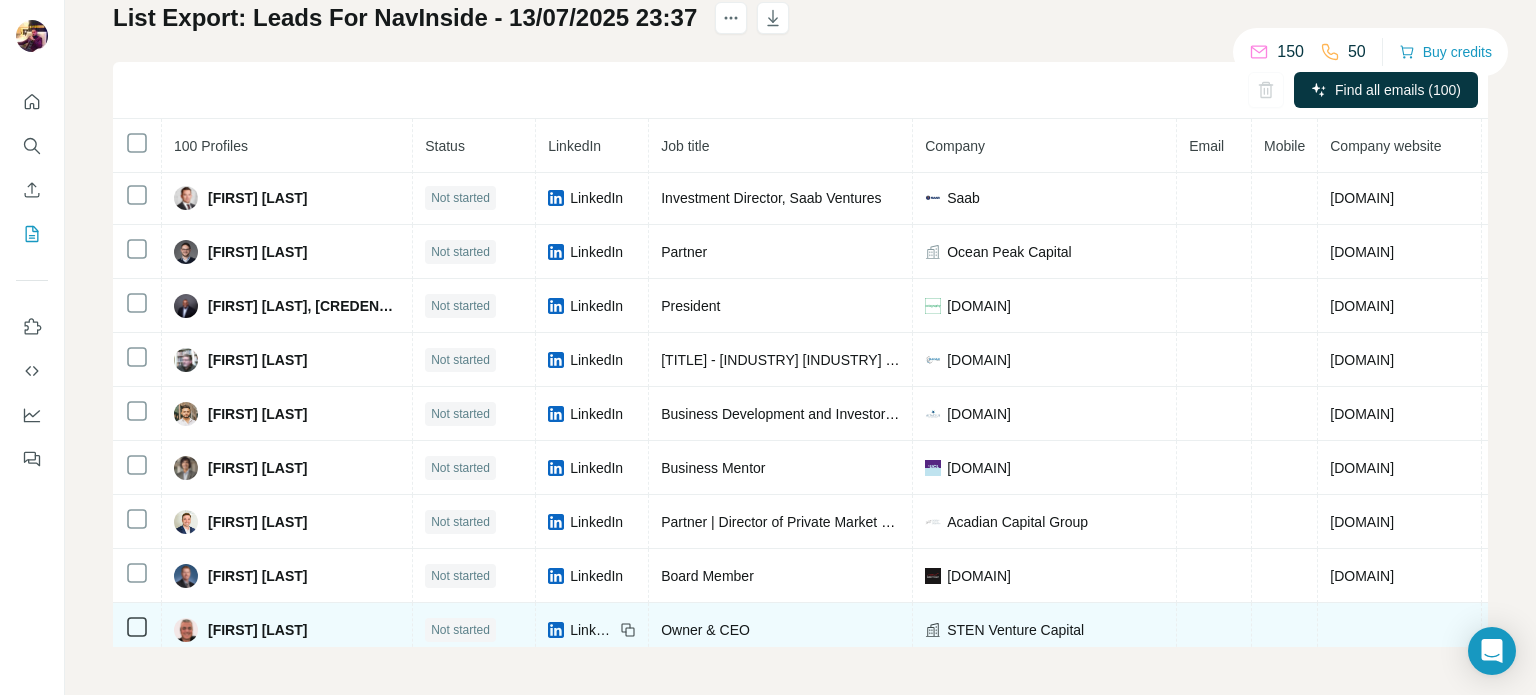 drag, startPoint x: 346, startPoint y: 603, endPoint x: 206, endPoint y: 612, distance: 140.28899 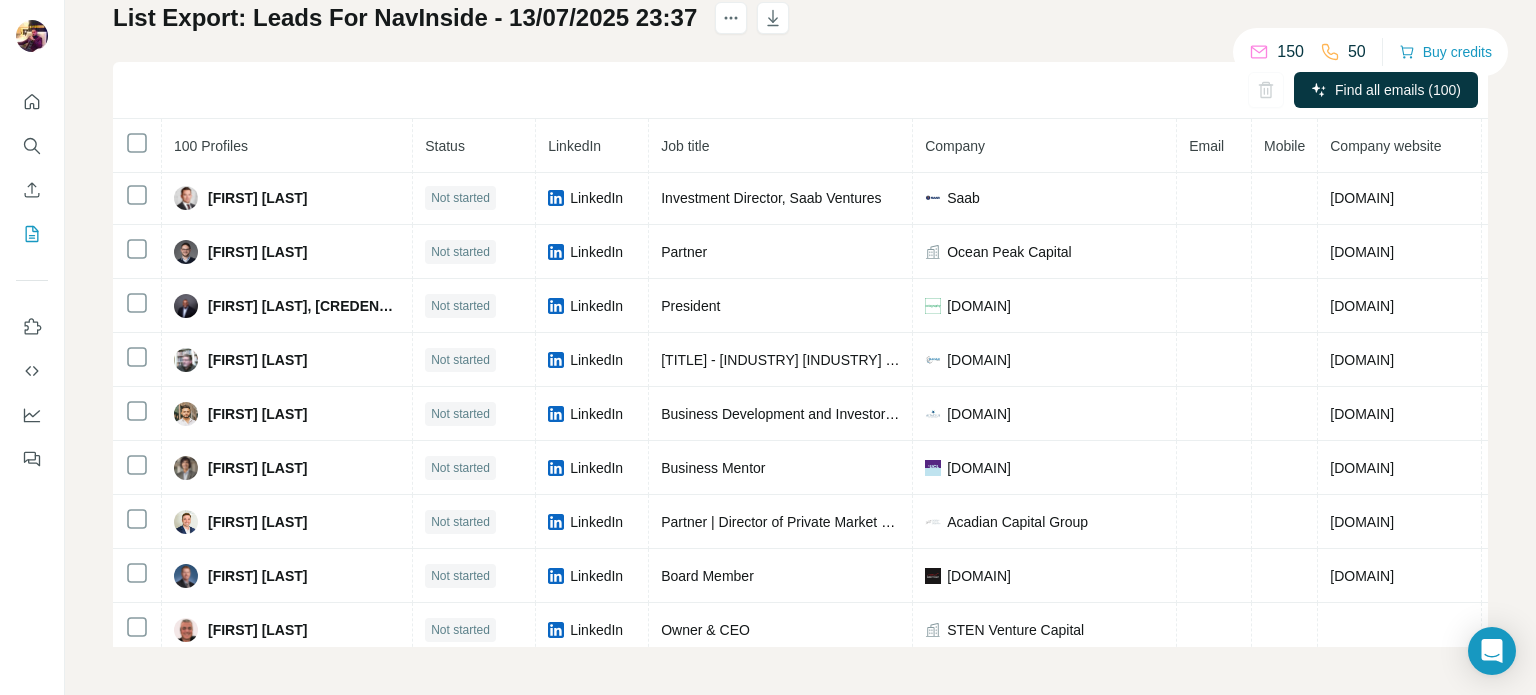 click on "List Export: Leads For NavInside - [DATE] [TIME] Find all emails ([NUMBER]) [NUMBER] Profiles Status LinkedIn Job title Company Email Mobile Company website Landline Country [FIRST] [LAST] Not started LinkedIn Owner / Managing Director United States [FIRST] [LAST] Not started LinkedIn Partner Dual Use Capital Partners [EMAIL] Finland [FIRST] [LAST] Not started LinkedIn Director Of Operations Beebot AI [EMAIL] United Kingdom [FIRST] [LAST] Not started LinkedIn CEO & General Partner 3Lines Venture Capital [EMAIL] United States [FIRST] [LAST] Not started LinkedIn Chief Operating Officer Revonence Technologies International [EMAIL] United Arab Emirates [FIRST] [LAST] Not started LinkedIn Founder | CIO Wayne Capital Partners [EMAIL] United States [FIRST] [LAST] Not started LinkedIn Founding Partner The ProAction Group [EMAIL] United States [FIRST] [LAST] Email found LinkedIn Partner [EMAIL] [DOMAIN] United Kingdom [FIRST] [LAST] [COMPANY_ABBREVIATION]" at bounding box center [800, 324] 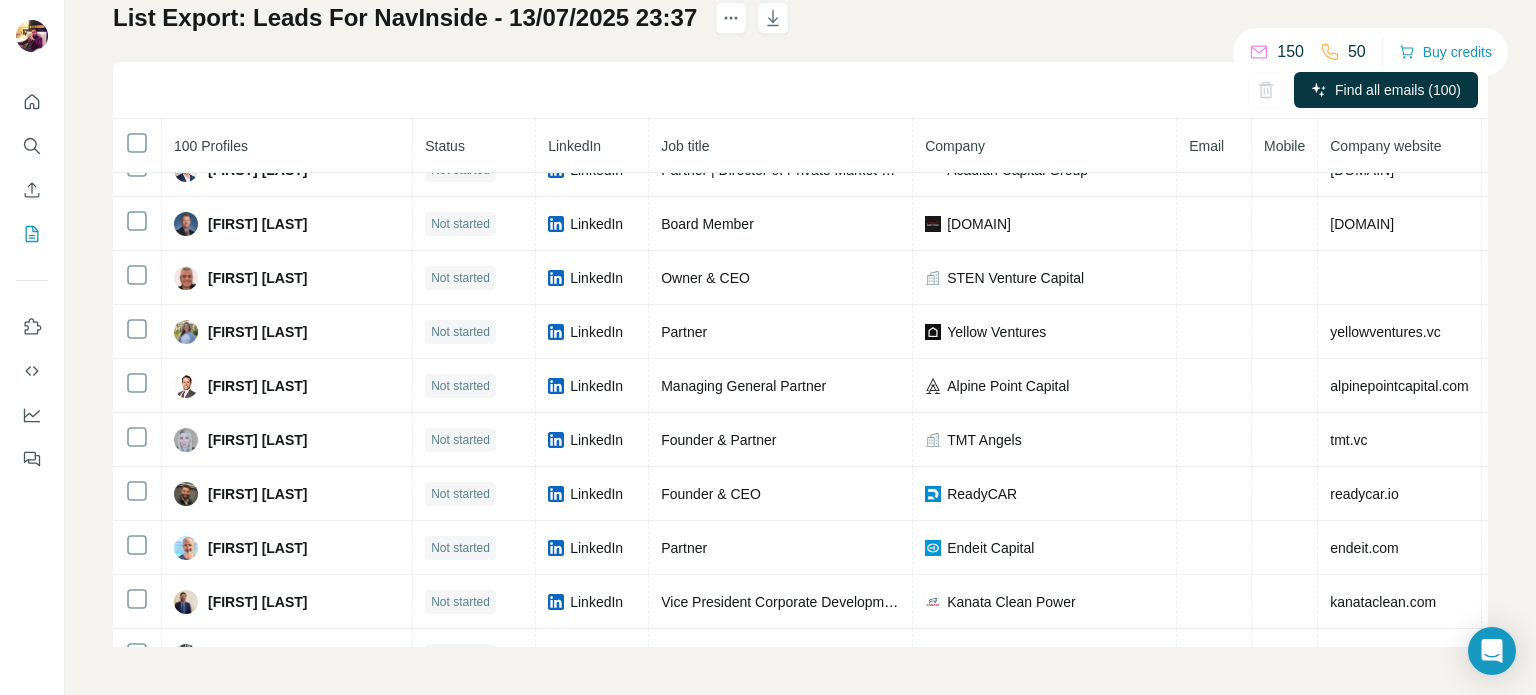 scroll, scrollTop: 2752, scrollLeft: 0, axis: vertical 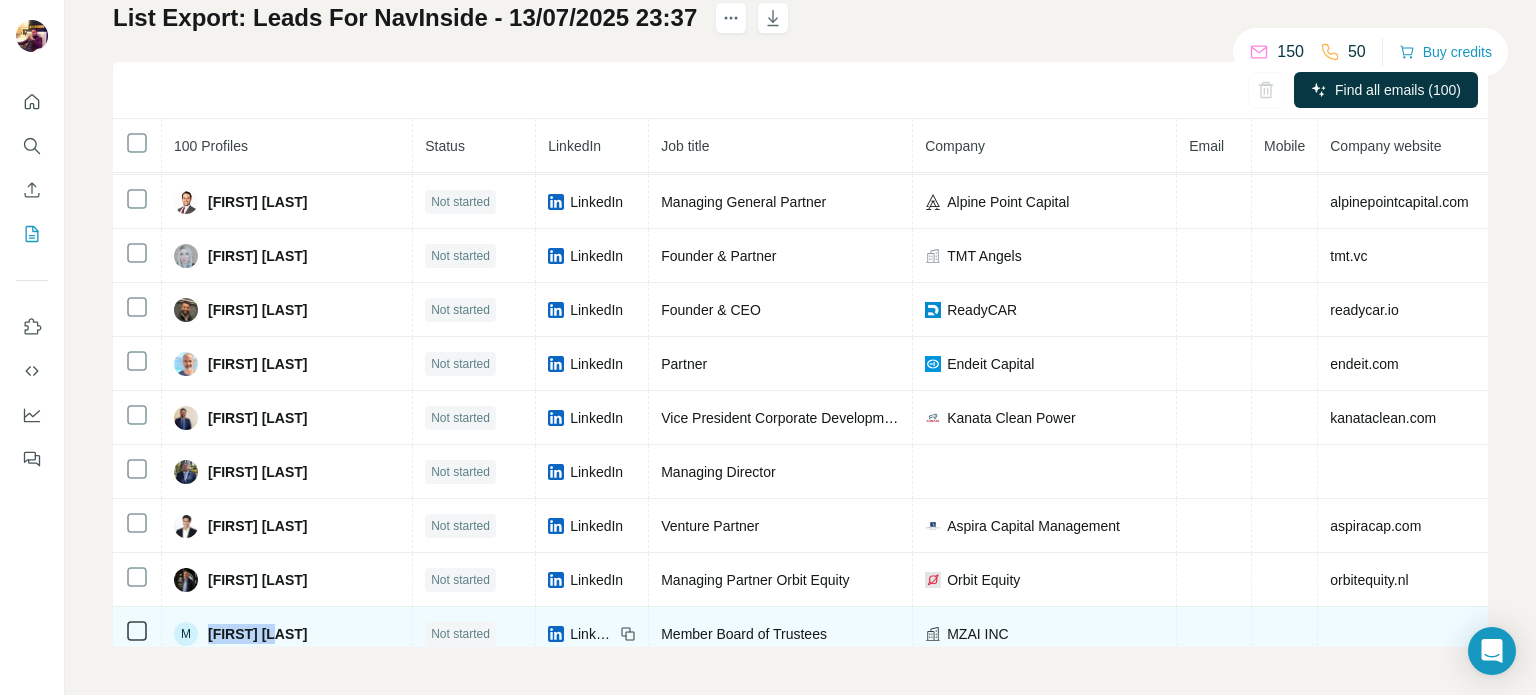 drag, startPoint x: 324, startPoint y: 604, endPoint x: 203, endPoint y: 604, distance: 121 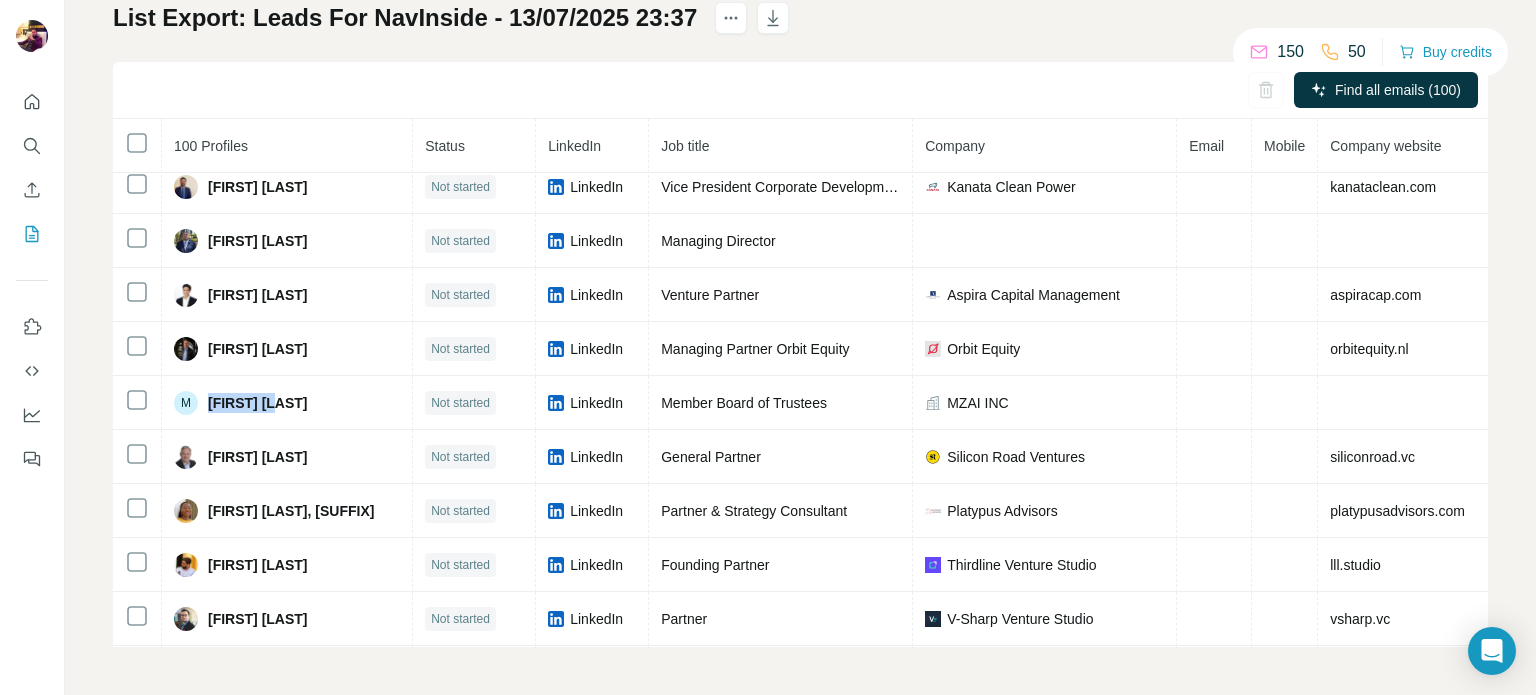 scroll, scrollTop: 3288, scrollLeft: 0, axis: vertical 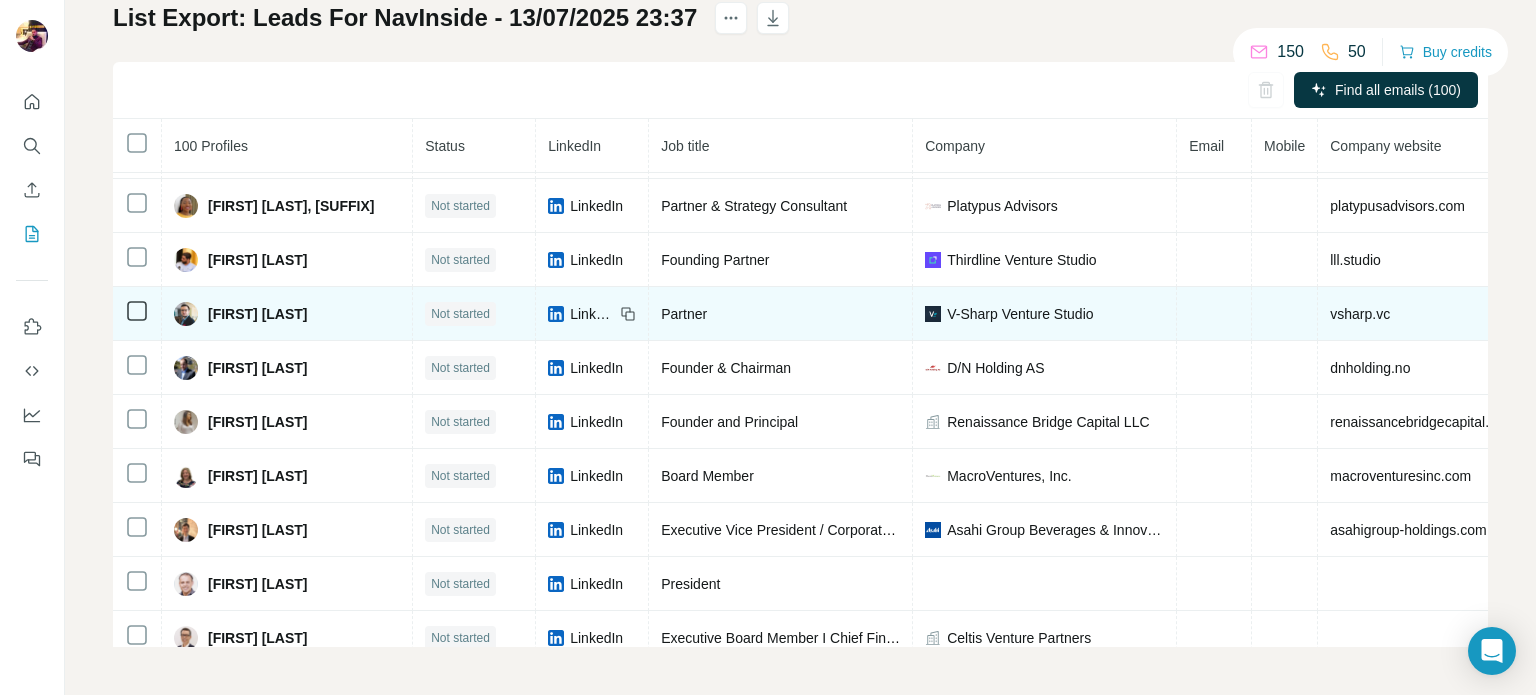 click on "[FIRST] [LAST]" at bounding box center (287, 314) 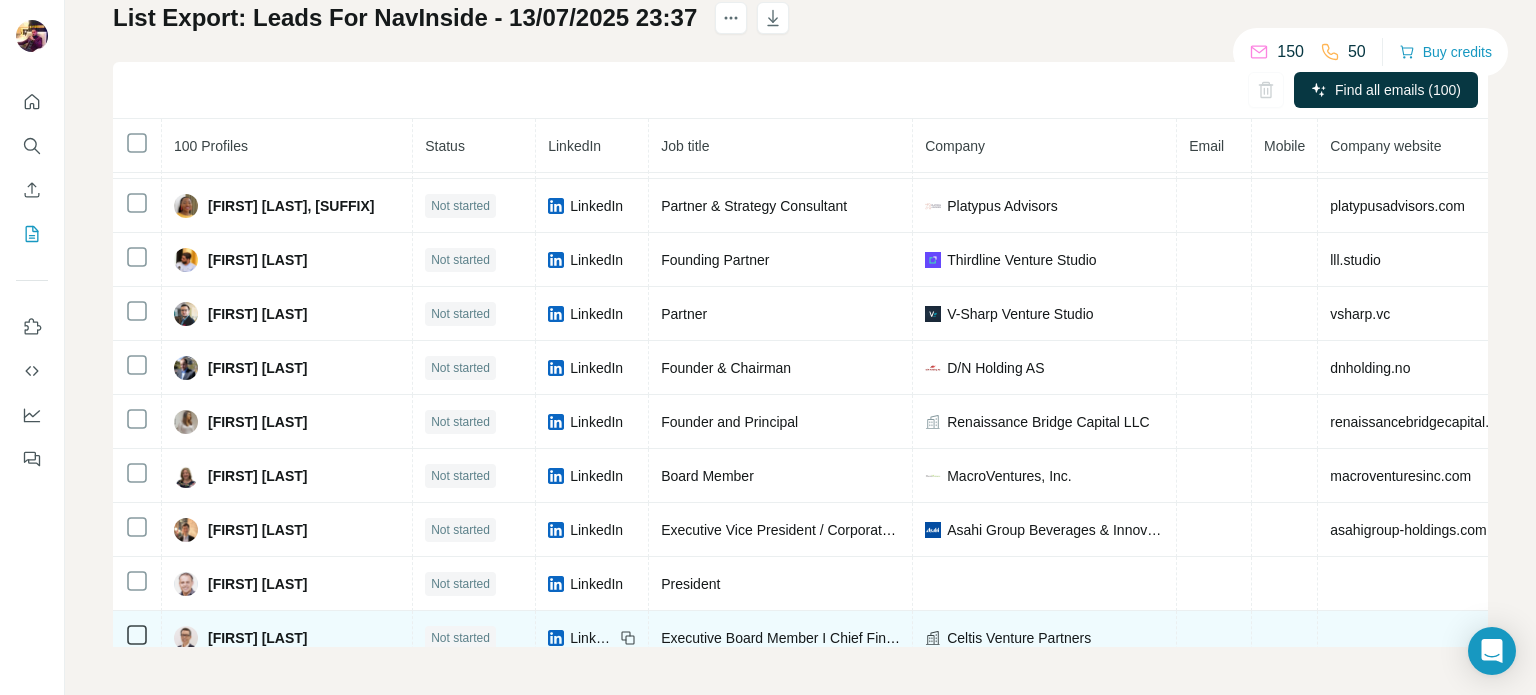 drag, startPoint x: 356, startPoint y: 612, endPoint x: 210, endPoint y: 613, distance: 146.00342 